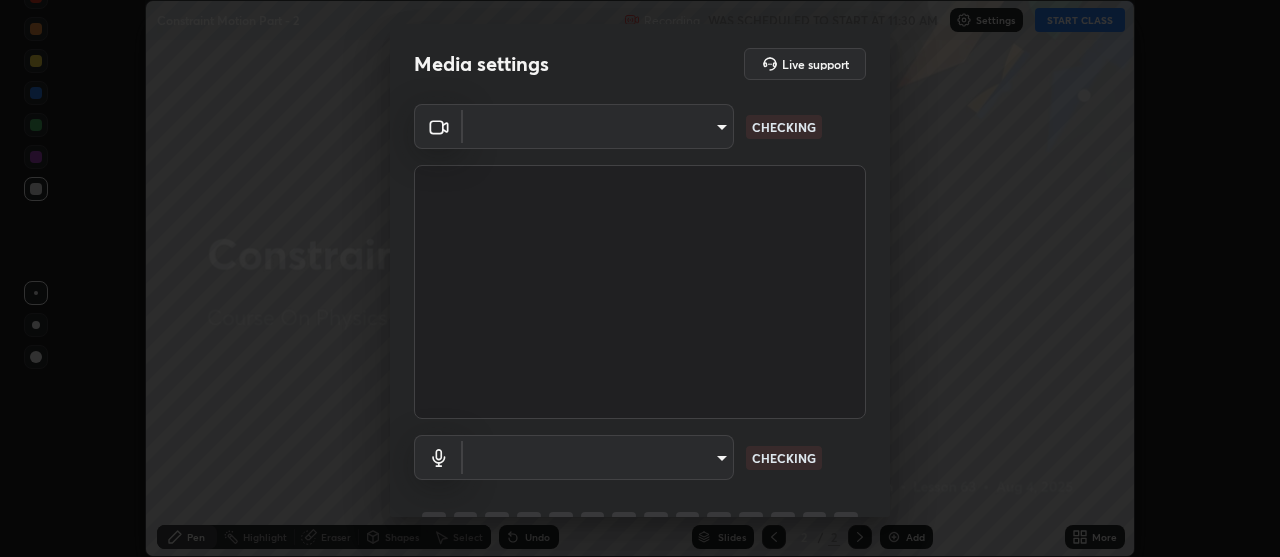 scroll, scrollTop: 0, scrollLeft: 0, axis: both 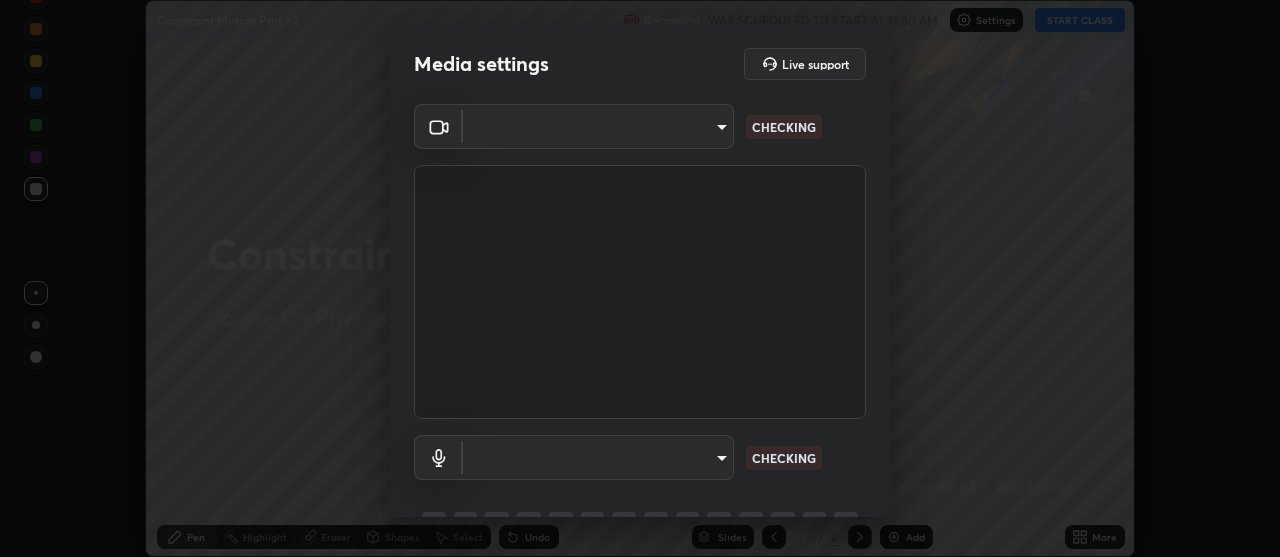 type on "4eebad9fb2b760257747d3faba0537f77ebfd590b97cb0ff6e10e17389be776b" 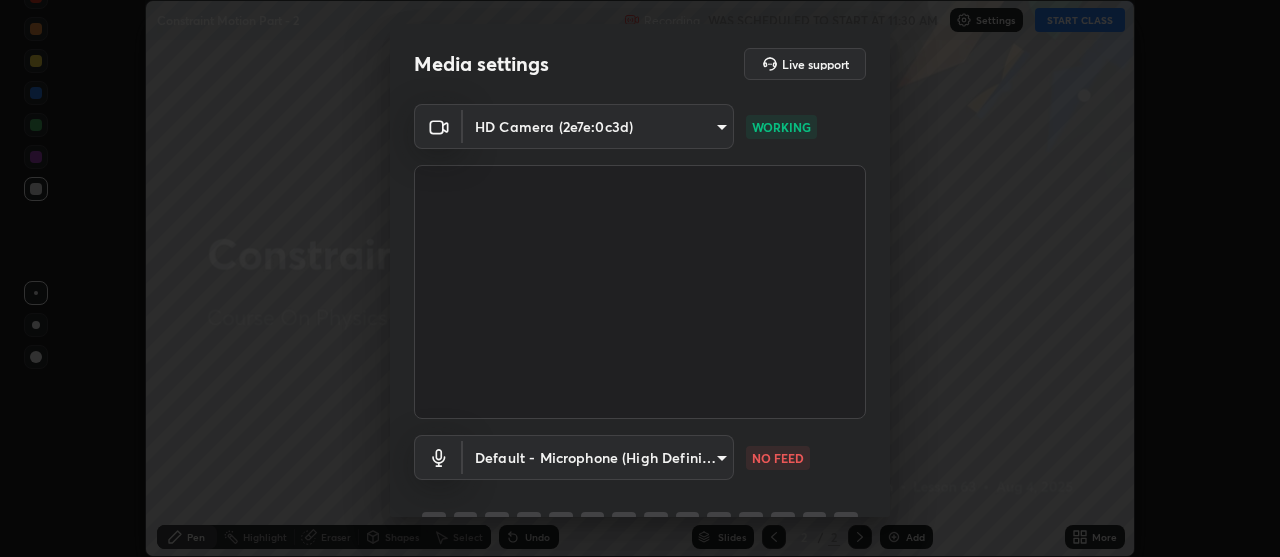 click on "Erase all Constraint Motion Part - 2 Recording WAS SCHEDULED TO START AT  11:30 AM Settings START CLASS Setting up your live class Constraint Motion Part - 2 • L63 of Course On Physics for JEE Growth 1 2027 [FIRST] [LAST] Pen Highlight Eraser Shapes Select Undo Slides 2 / 2 Add More No doubts shared Encourage your learners to ask a doubt for better clarity Report an issue Reason for reporting Buffering Chat not working Audio - Video sync issue Educator video quality low ​ Attach an image Report Media settings Live support HD Camera (2e7e:0c3d) 4eebad9fb2b760257747d3faba0537f77ebfd590b97cb0ff6e10e17389be776b WORKING Default - Microphone (High Definition Audio Device) default NO FEED 1 / 5 Next" at bounding box center [640, 278] 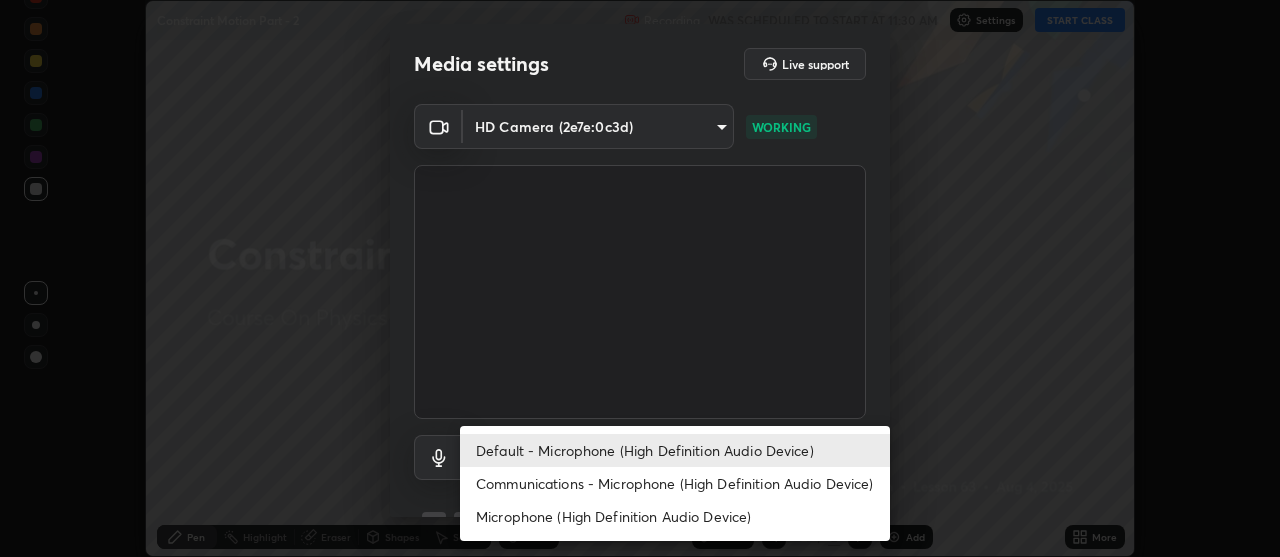 click on "Communications - Microphone (High Definition Audio Device)" at bounding box center (675, 483) 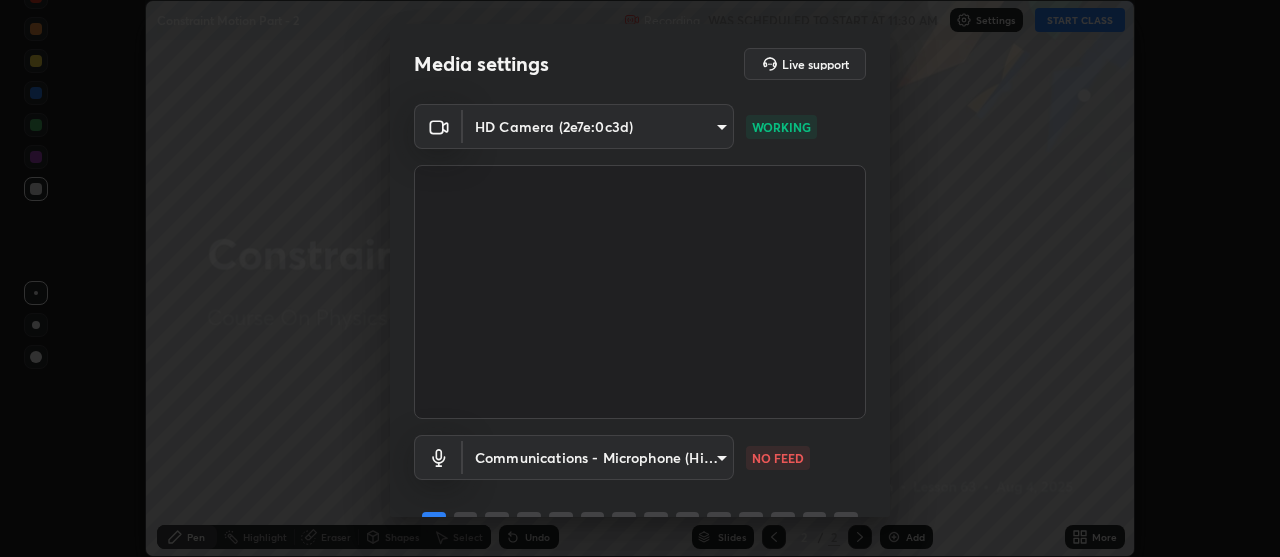 click on "Erase all Constraint Motion Part - 2 Recording WAS SCHEDULED TO START AT  11:30 AM Settings START CLASS Setting up your live class Constraint Motion Part - 2 • L63 of Course On Physics for JEE Growth 1 2027 [FIRST] [LAST] Pen Highlight Eraser Shapes Select Undo Slides 2 / 2 Add More No doubts shared Encourage your learners to ask a doubt for better clarity Report an issue Reason for reporting Buffering Chat not working Audio - Video sync issue Educator video quality low ​ Attach an image Report Media settings Live support HD Camera (2e7e:0c3d) 4eebad9fb2b760257747d3faba0537f77ebfd590b97cb0ff6e10e17389be776b WORKING Communications - Microphone (High Definition Audio Device) communications NO FEED 1 / 5 Next" at bounding box center [640, 278] 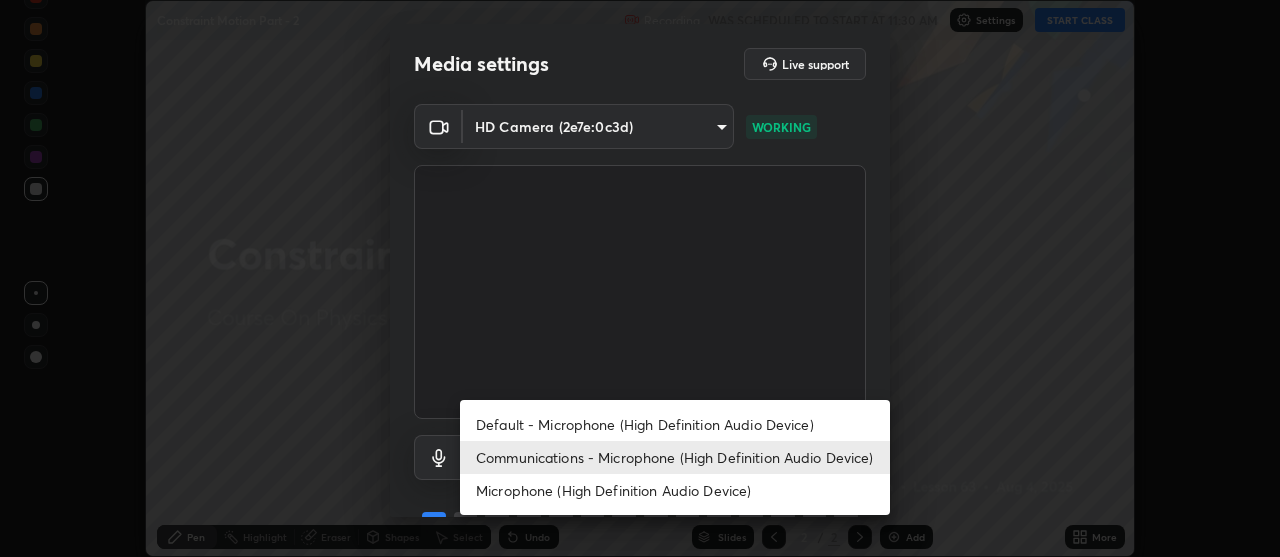 click on "Default - Microphone (High Definition Audio Device)" at bounding box center (675, 424) 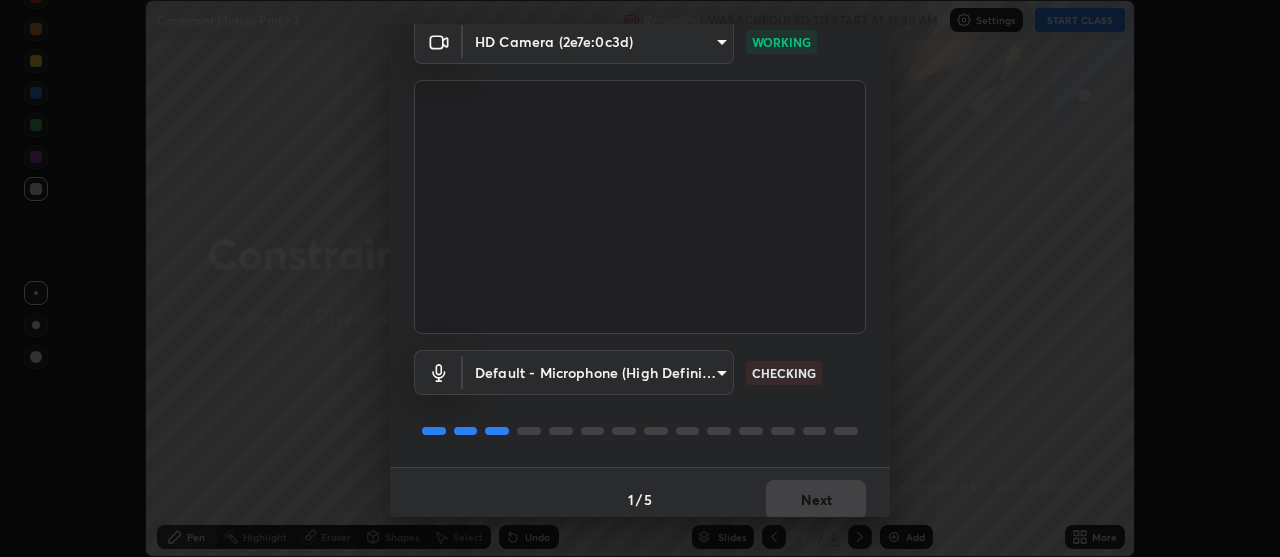 scroll, scrollTop: 99, scrollLeft: 0, axis: vertical 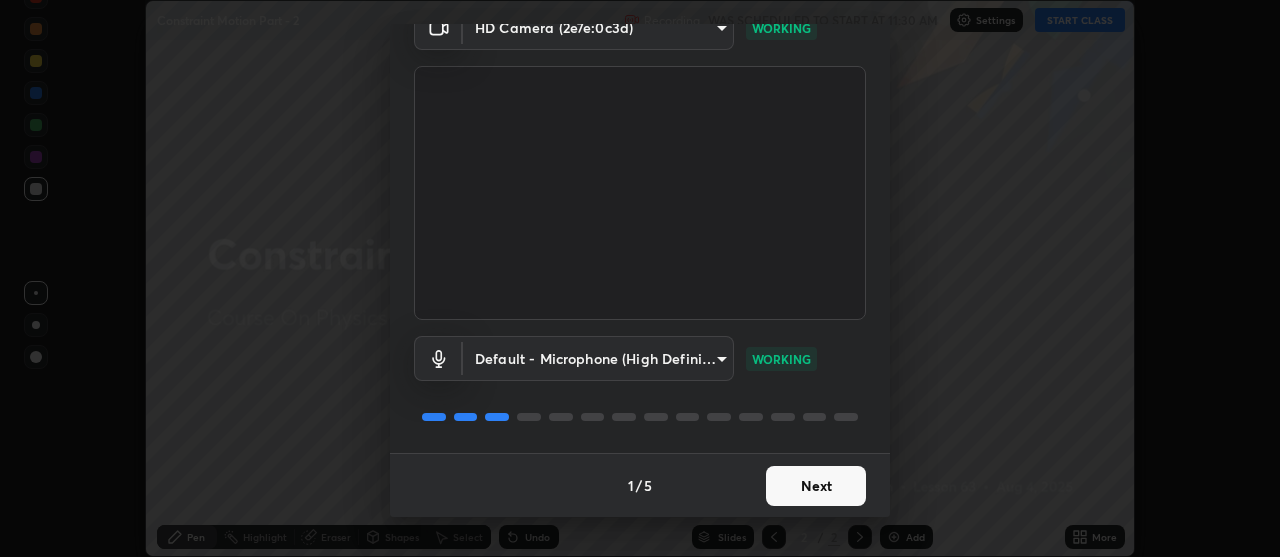 click on "Next" at bounding box center [816, 486] 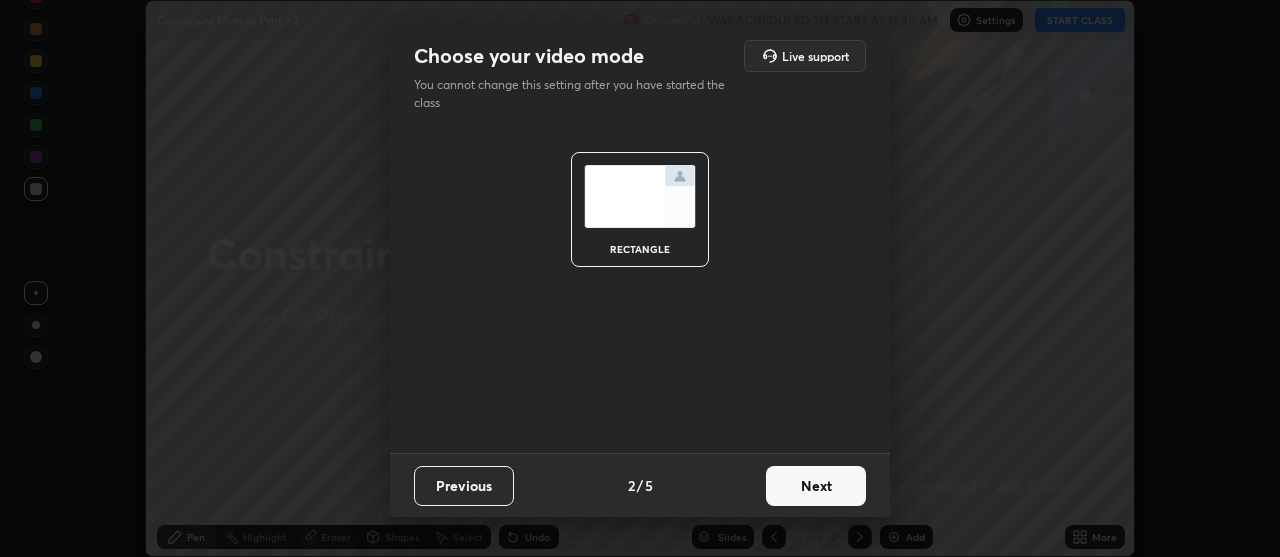 scroll, scrollTop: 0, scrollLeft: 0, axis: both 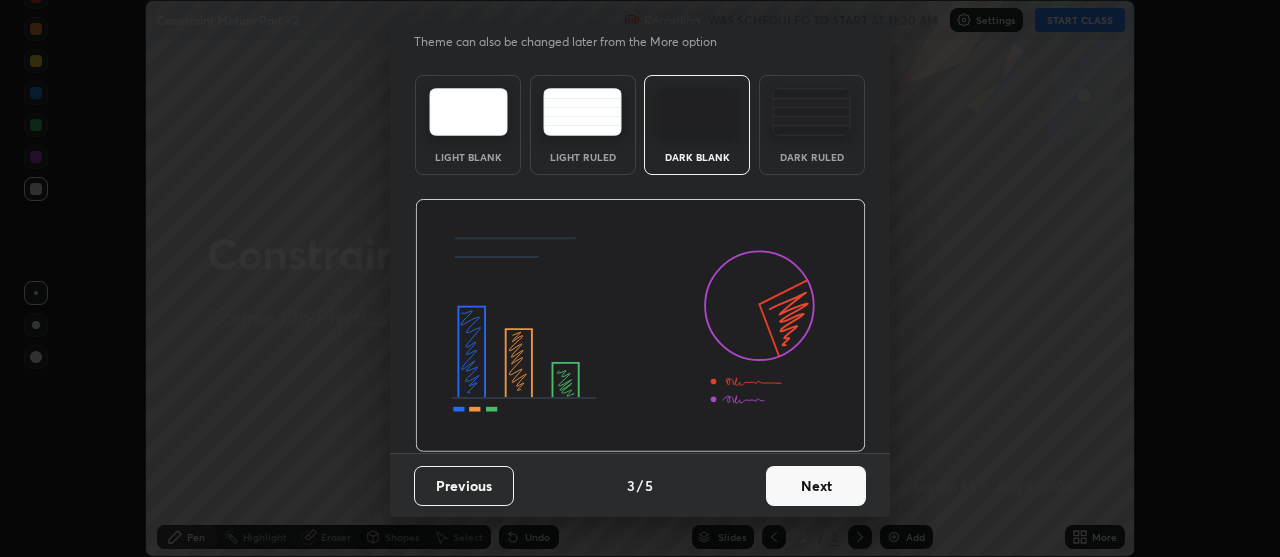 click on "Next" at bounding box center (816, 486) 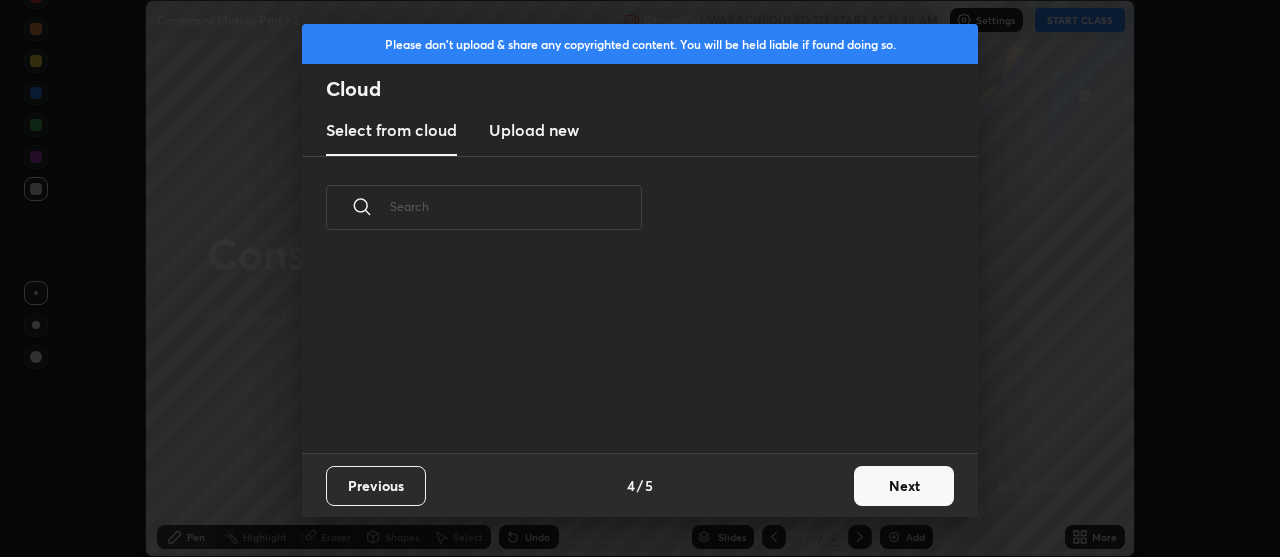 click on "Next" at bounding box center (904, 486) 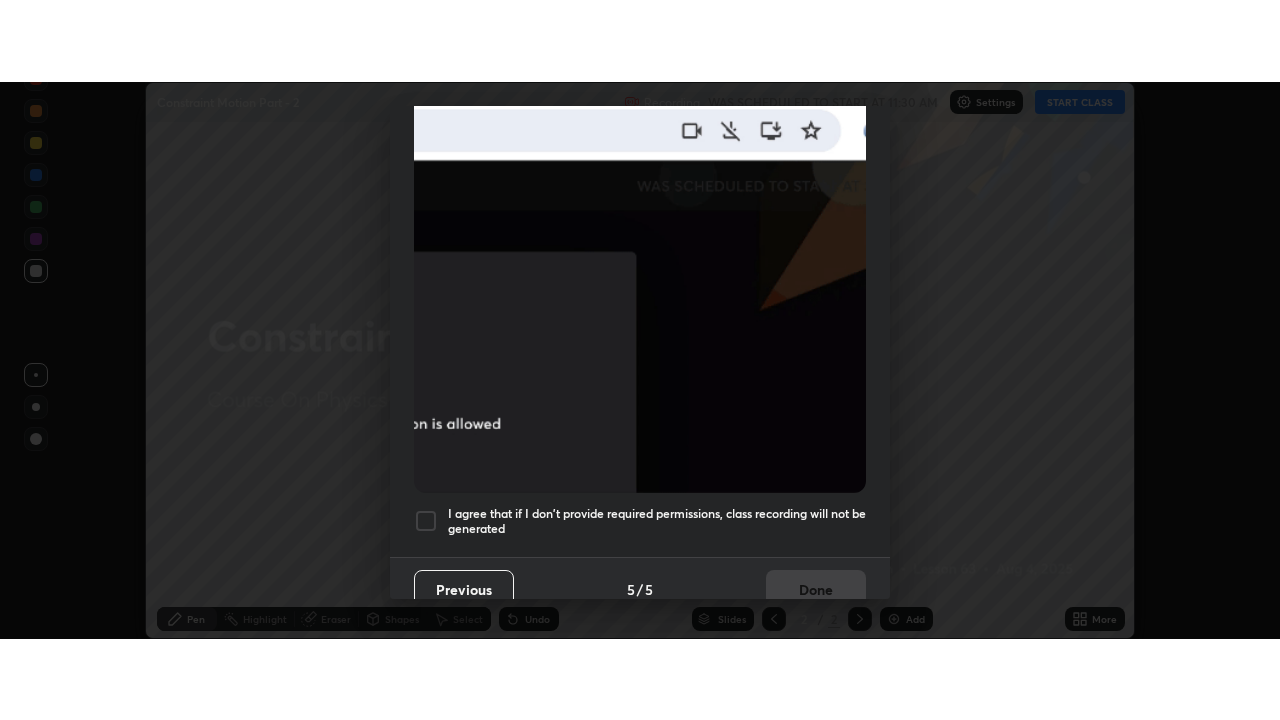 scroll, scrollTop: 507, scrollLeft: 0, axis: vertical 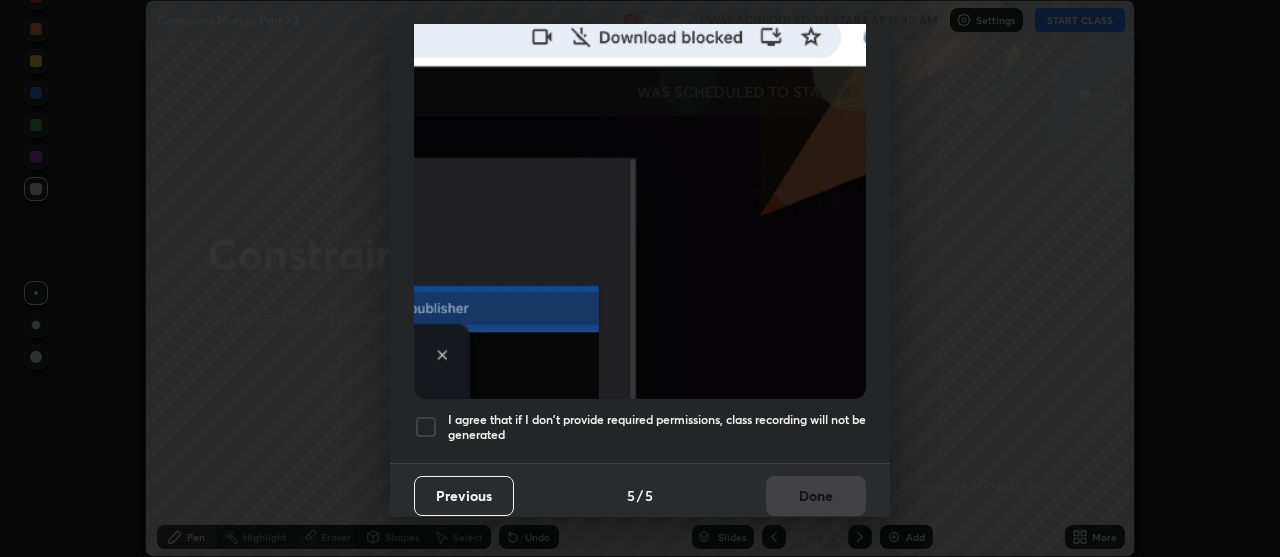 click at bounding box center (426, 427) 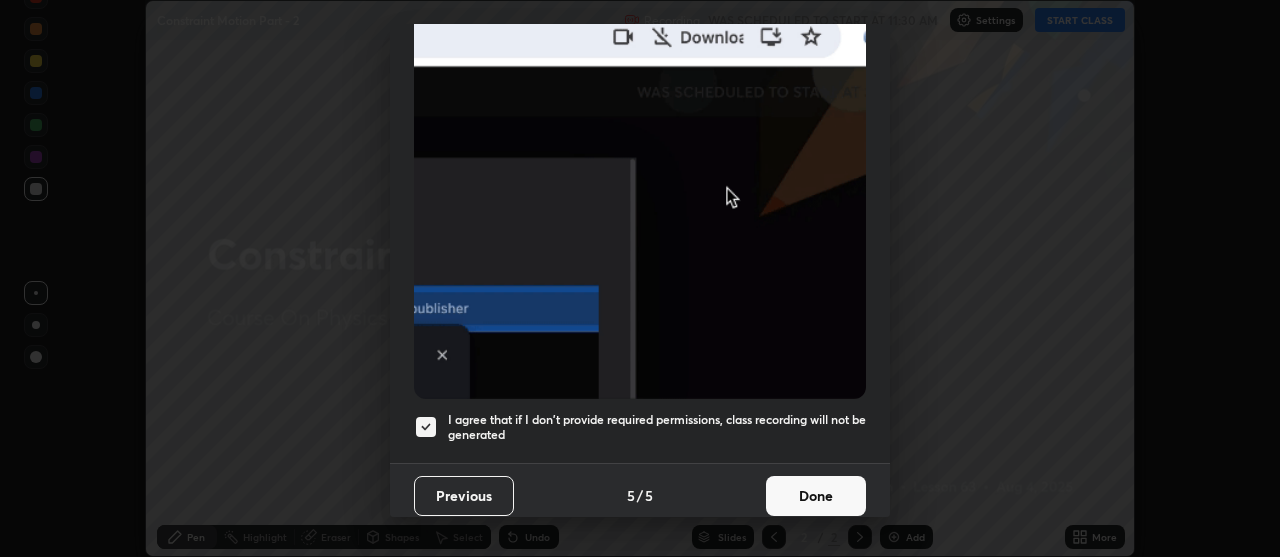 click on "Done" at bounding box center [816, 496] 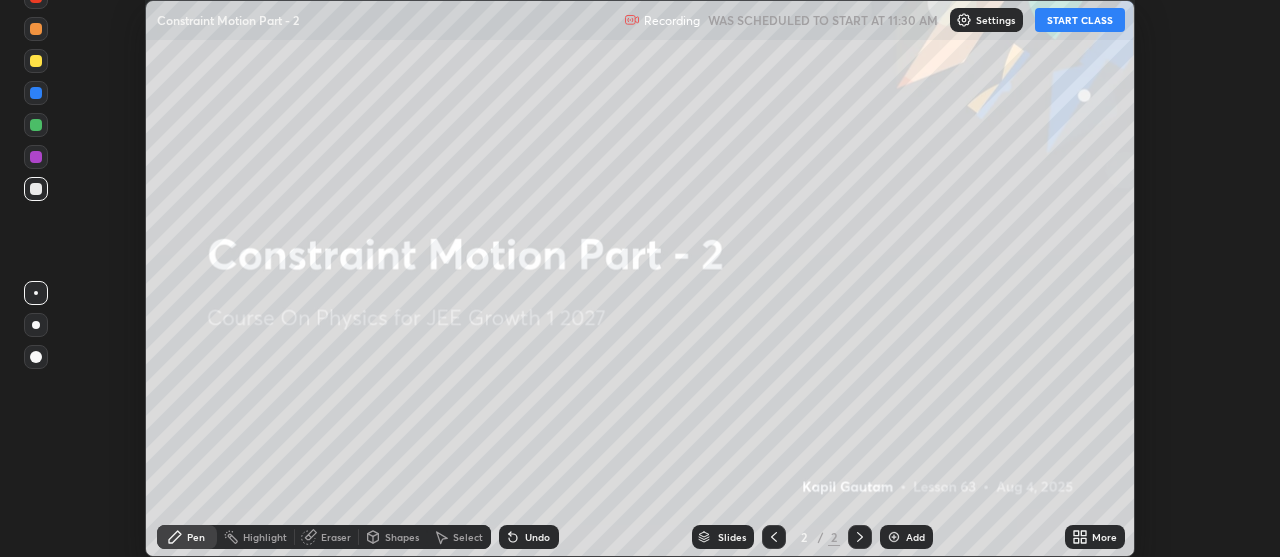 click 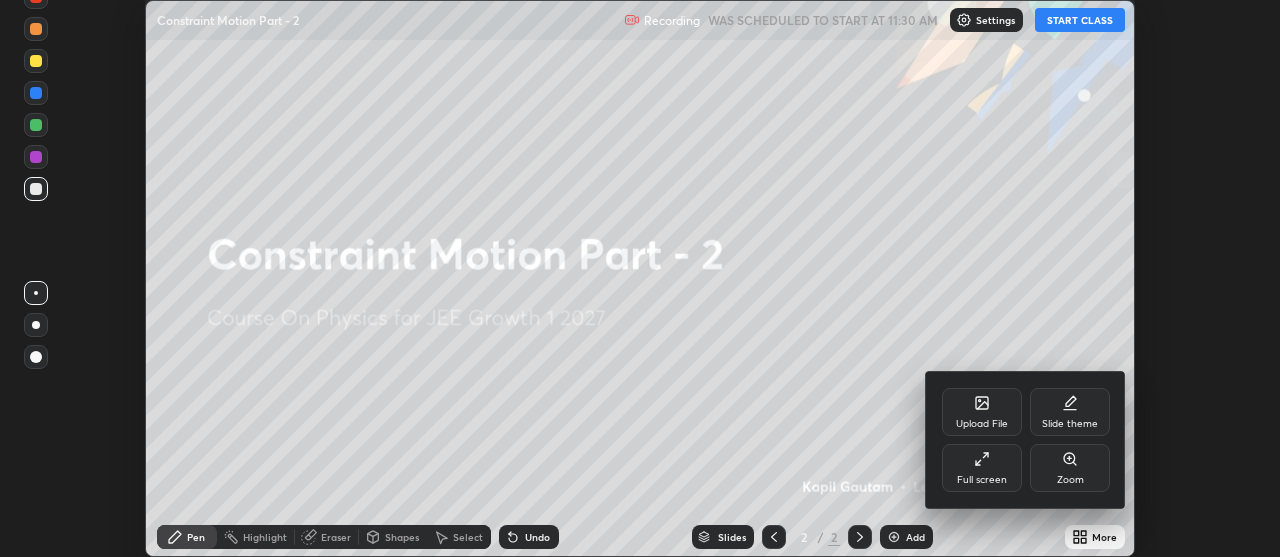 click on "Full screen" at bounding box center [982, 468] 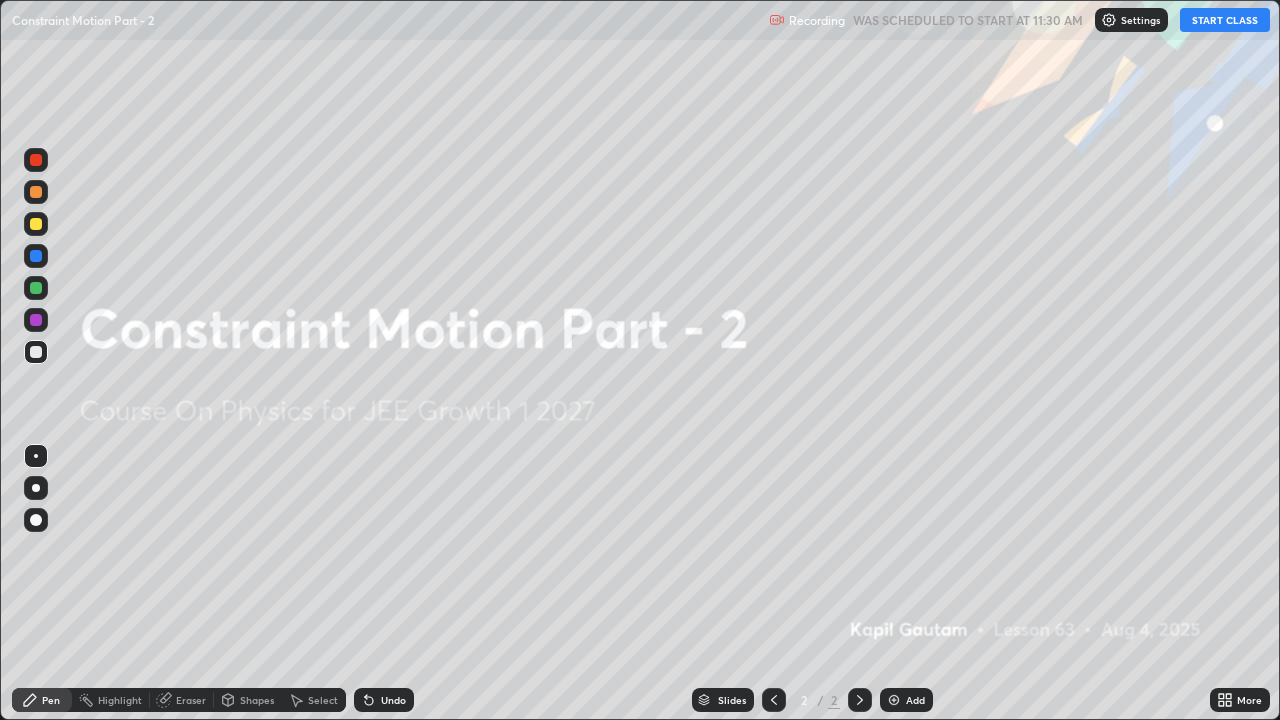 scroll, scrollTop: 99280, scrollLeft: 98720, axis: both 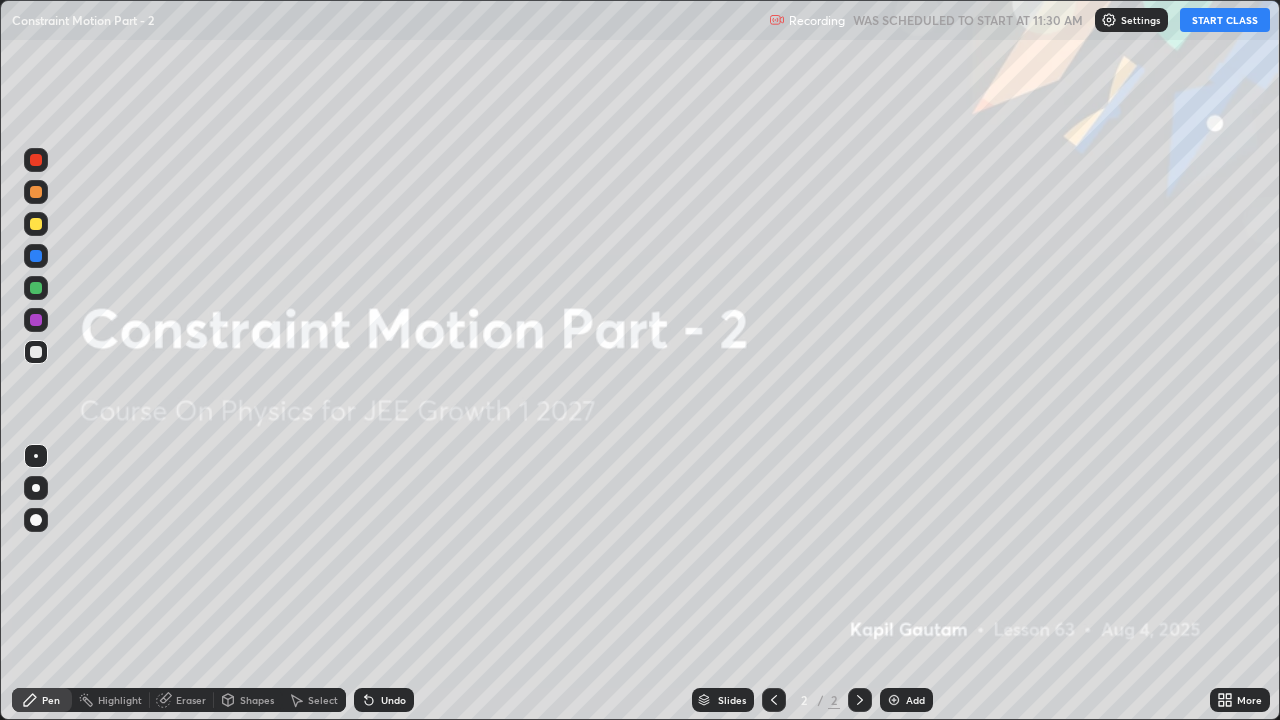 click at bounding box center [894, 700] 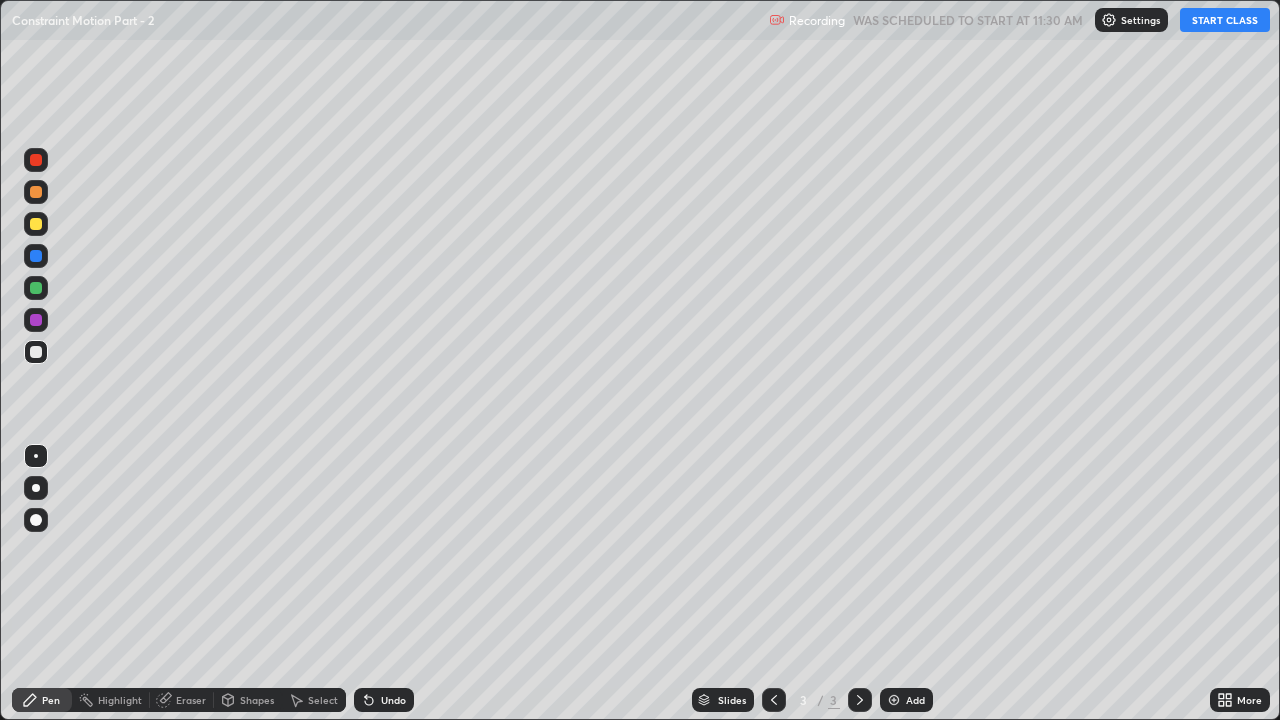 click 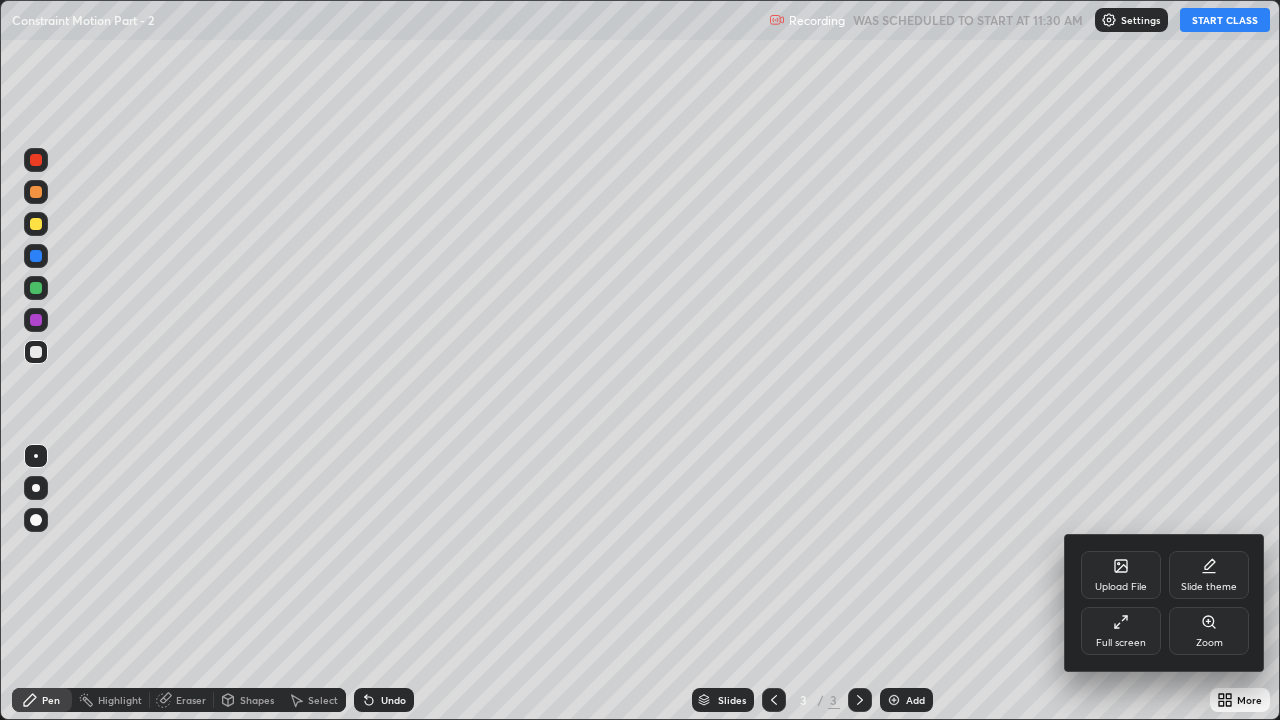 click at bounding box center [640, 360] 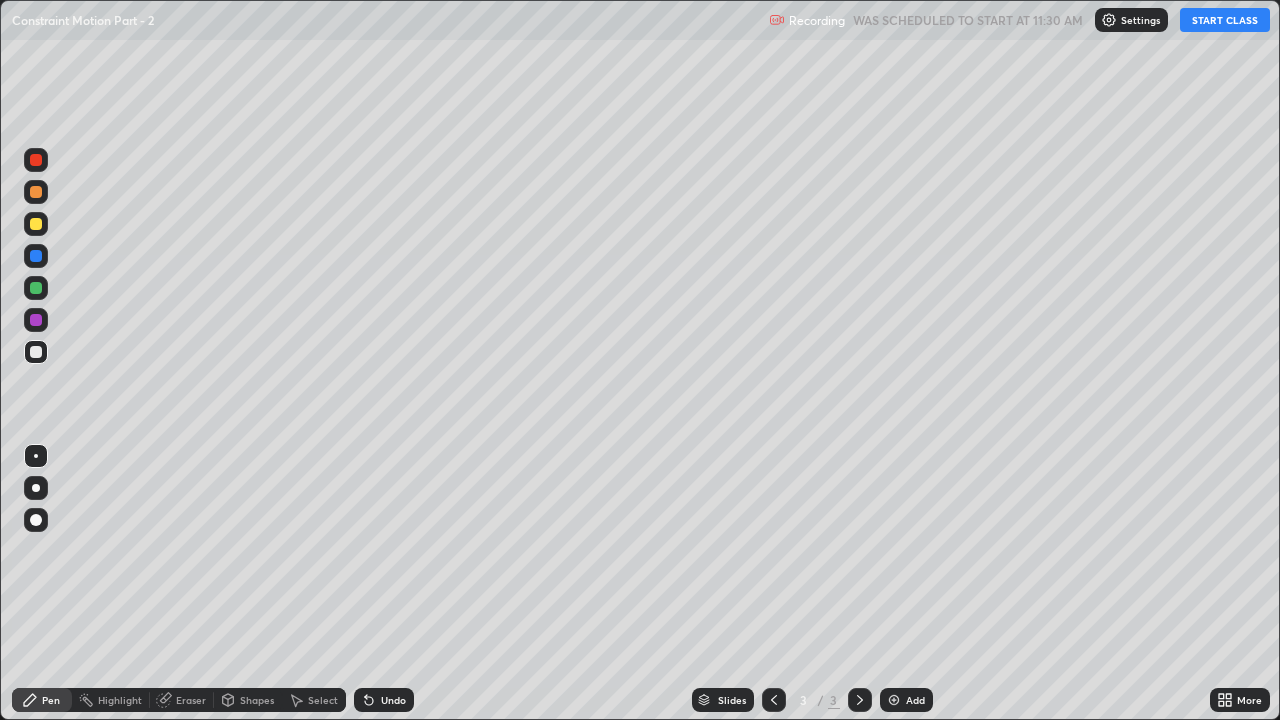 click on "START CLASS" at bounding box center (1225, 20) 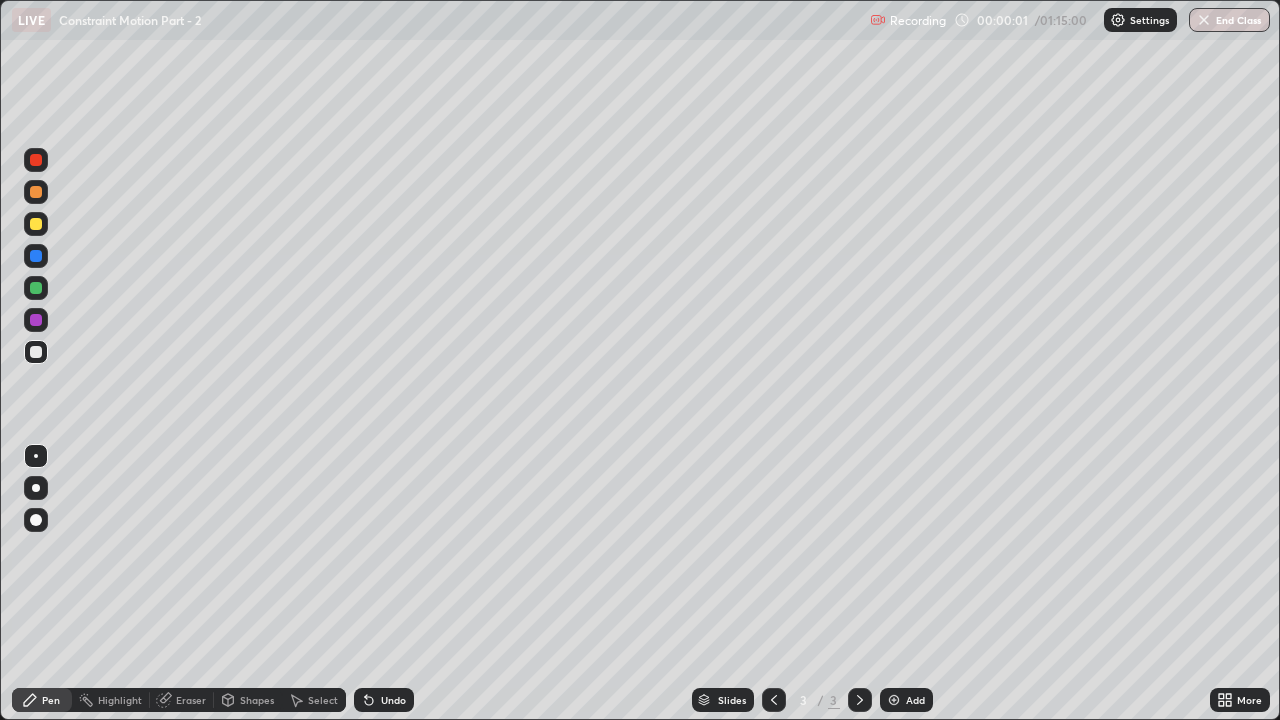click at bounding box center [36, 488] 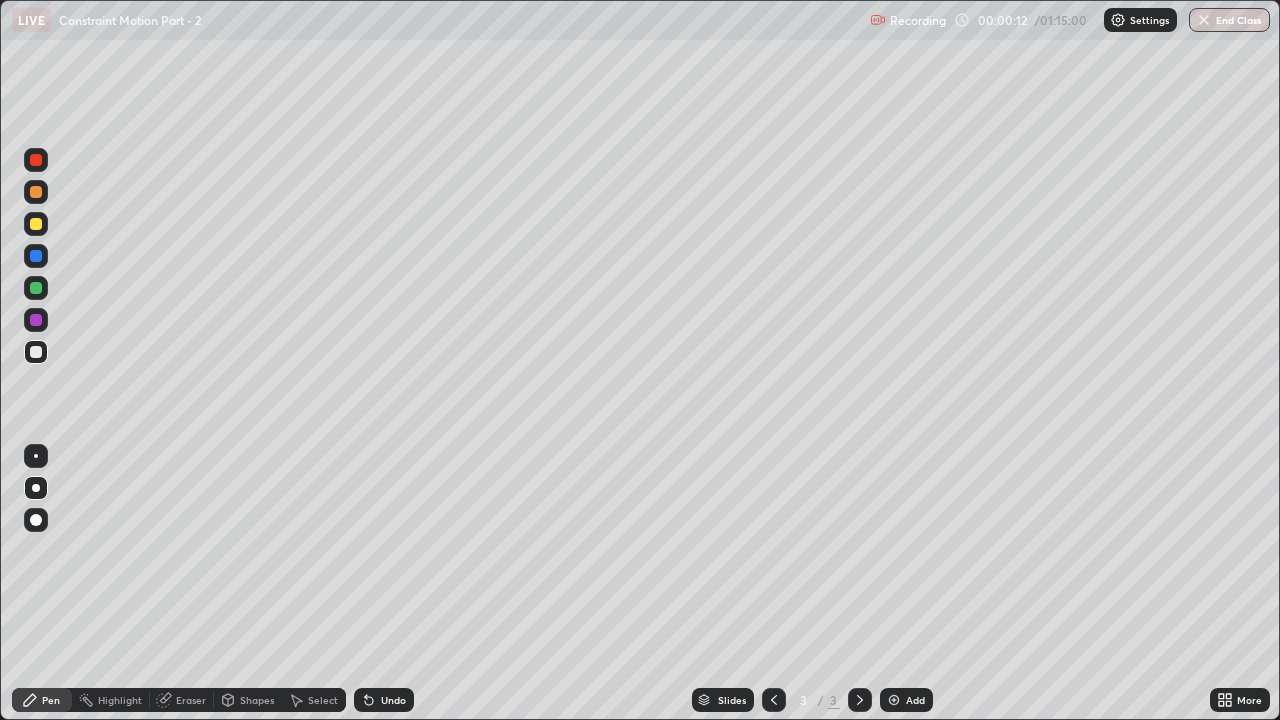 click at bounding box center [36, 224] 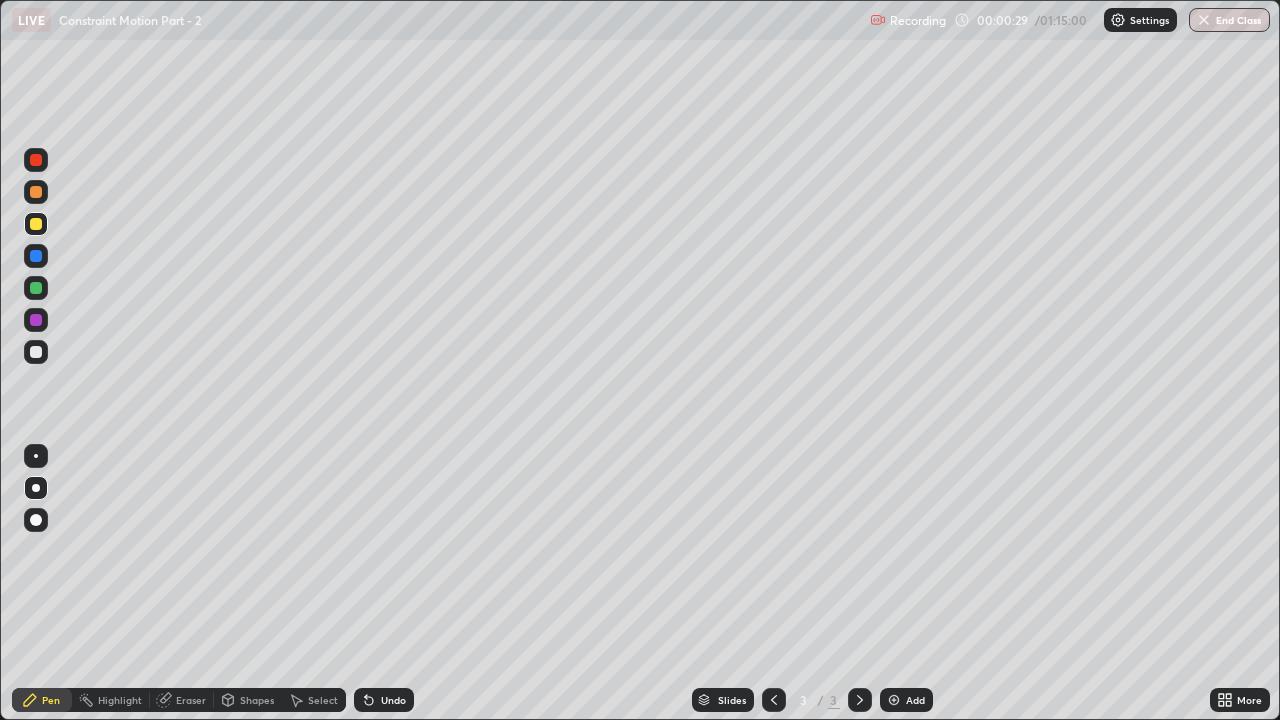 click on "Undo" at bounding box center (393, 700) 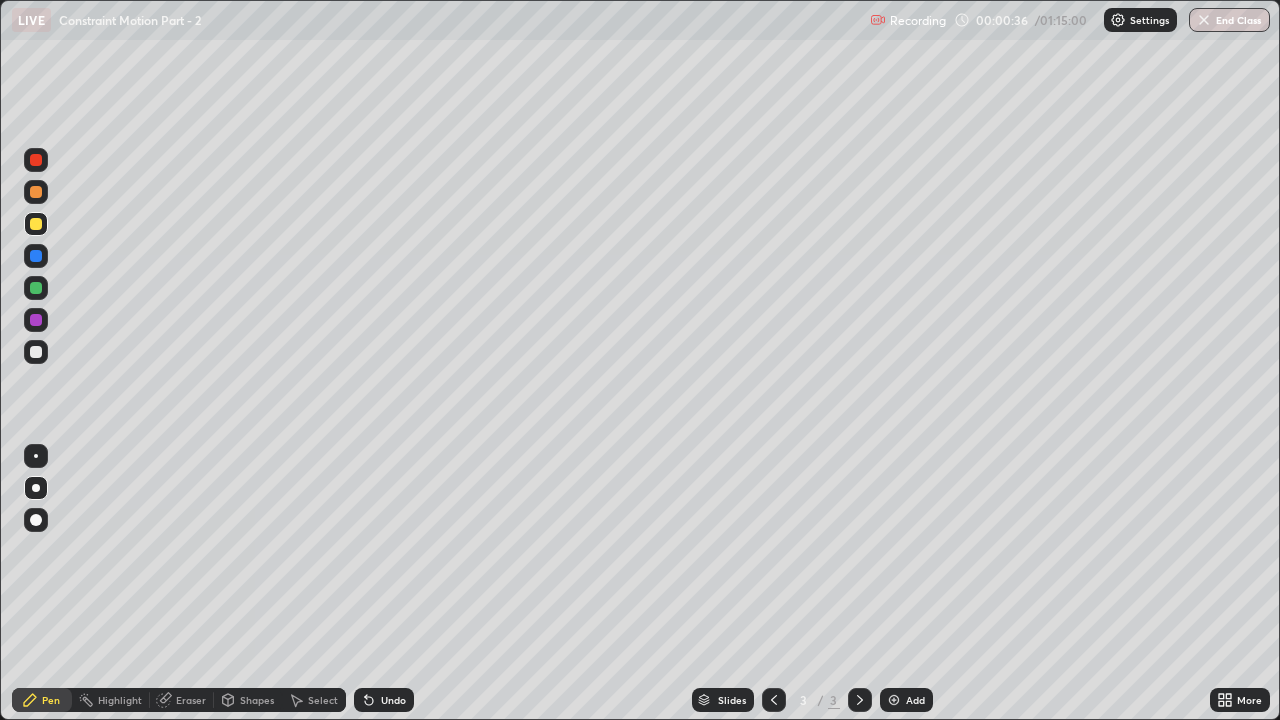 click on "Undo" at bounding box center [393, 700] 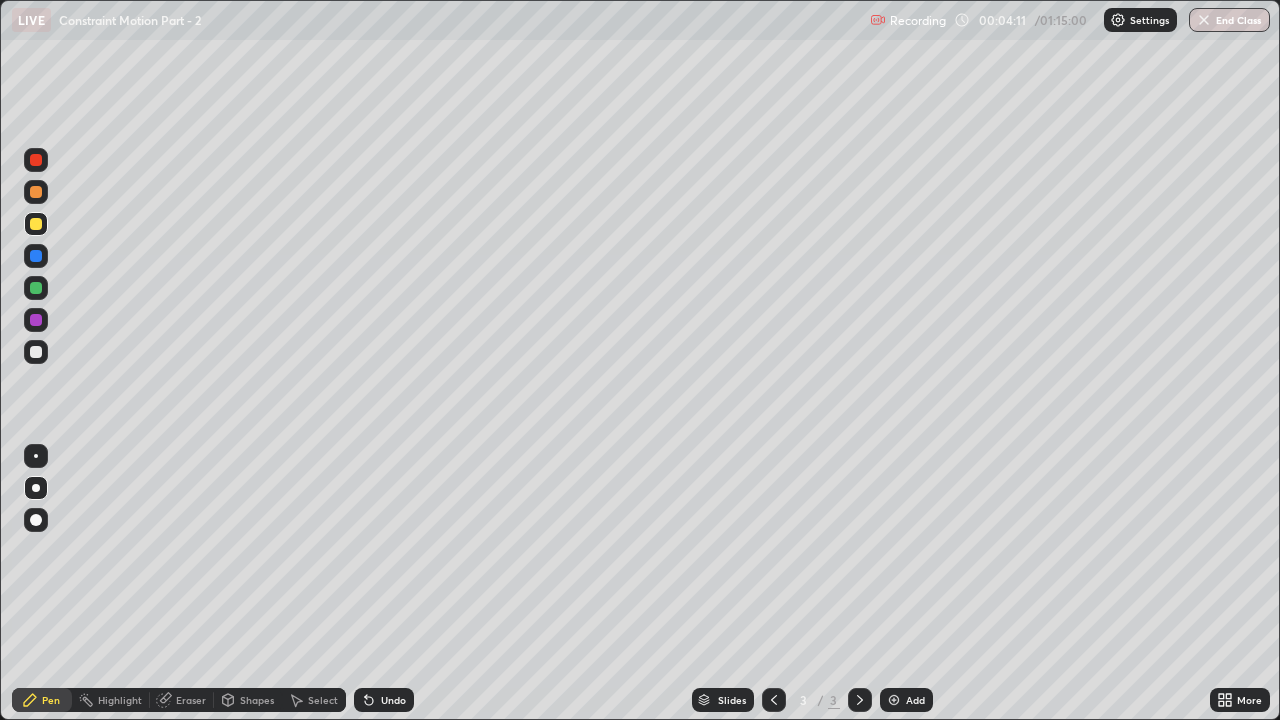 click at bounding box center (894, 700) 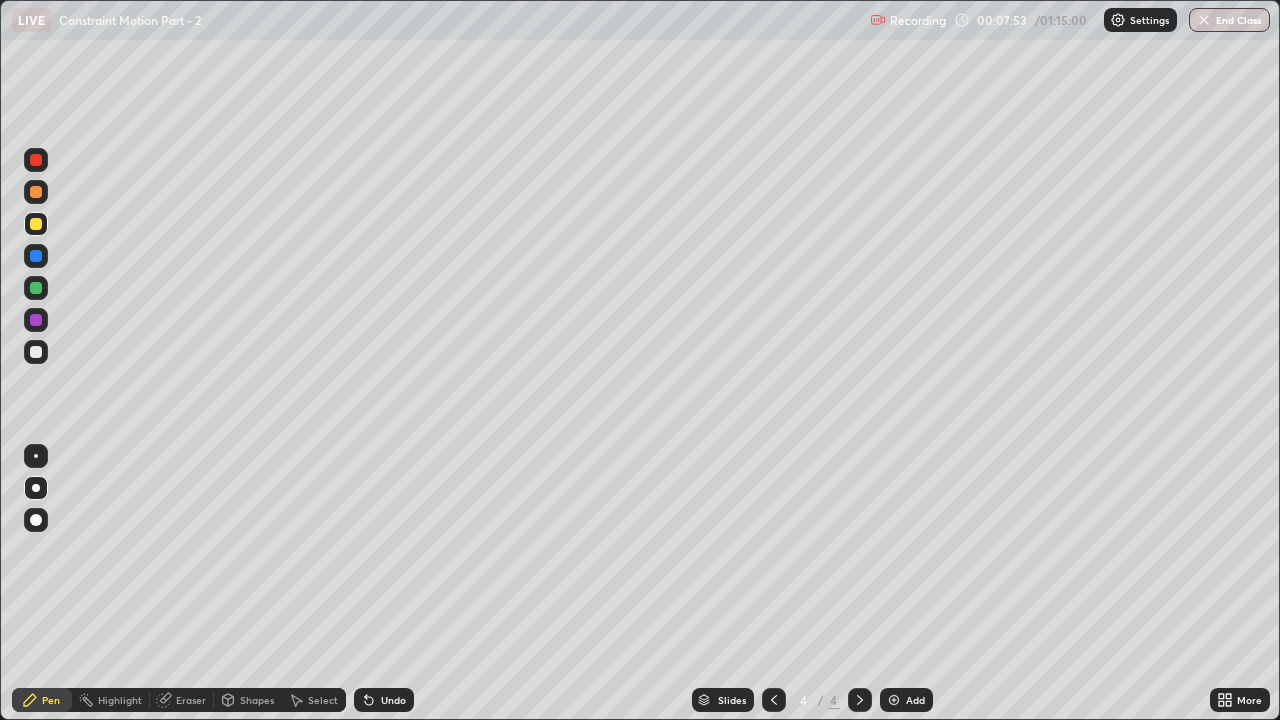 click at bounding box center (36, 352) 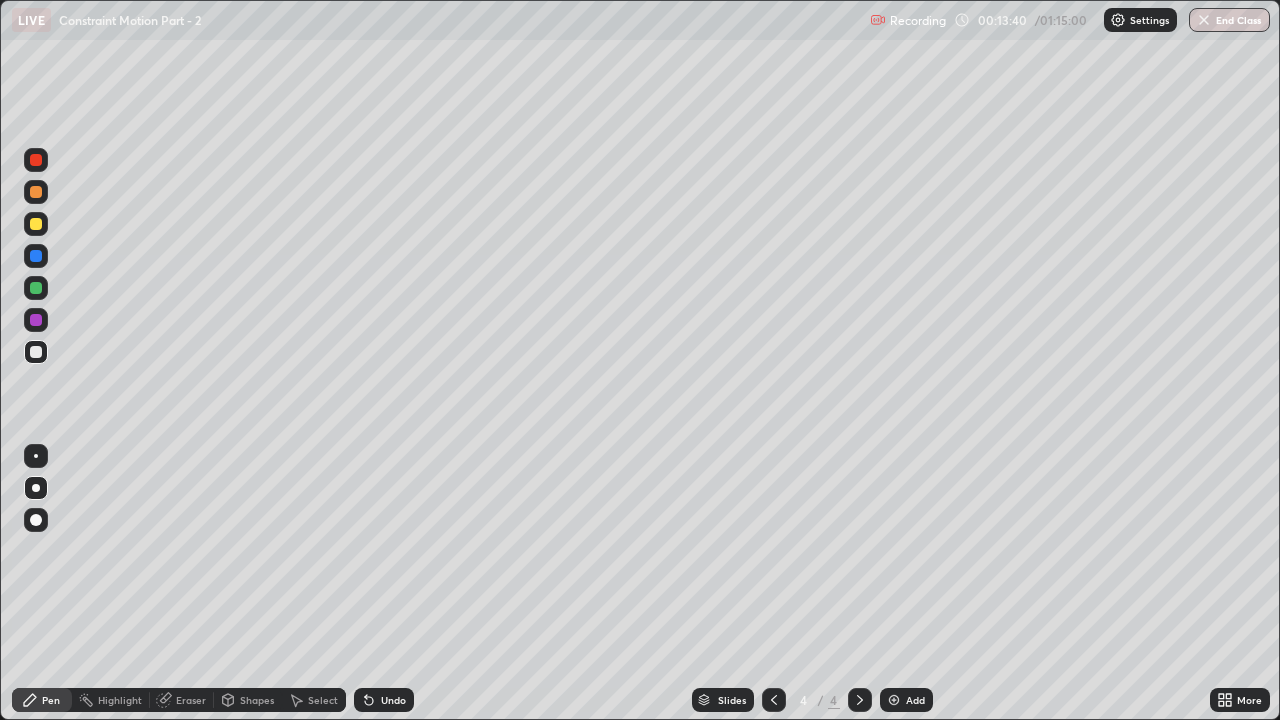 click on "Undo" at bounding box center [393, 700] 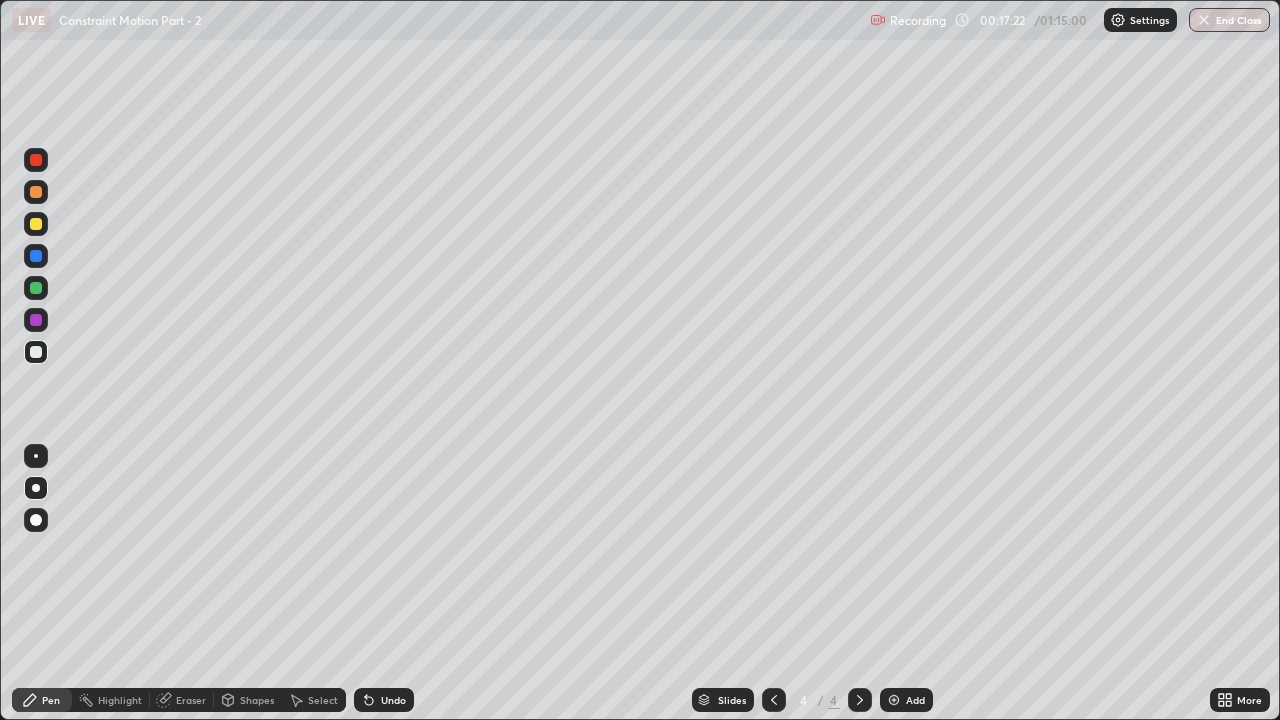 click at bounding box center [894, 700] 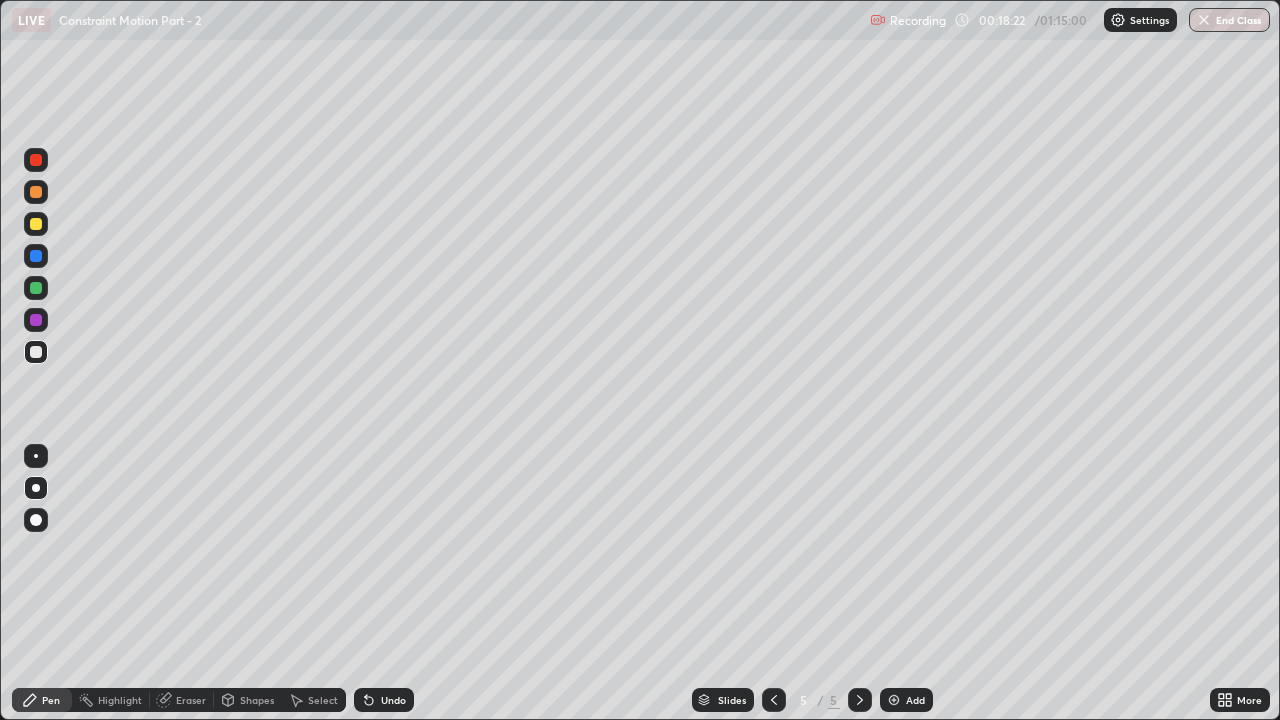 click 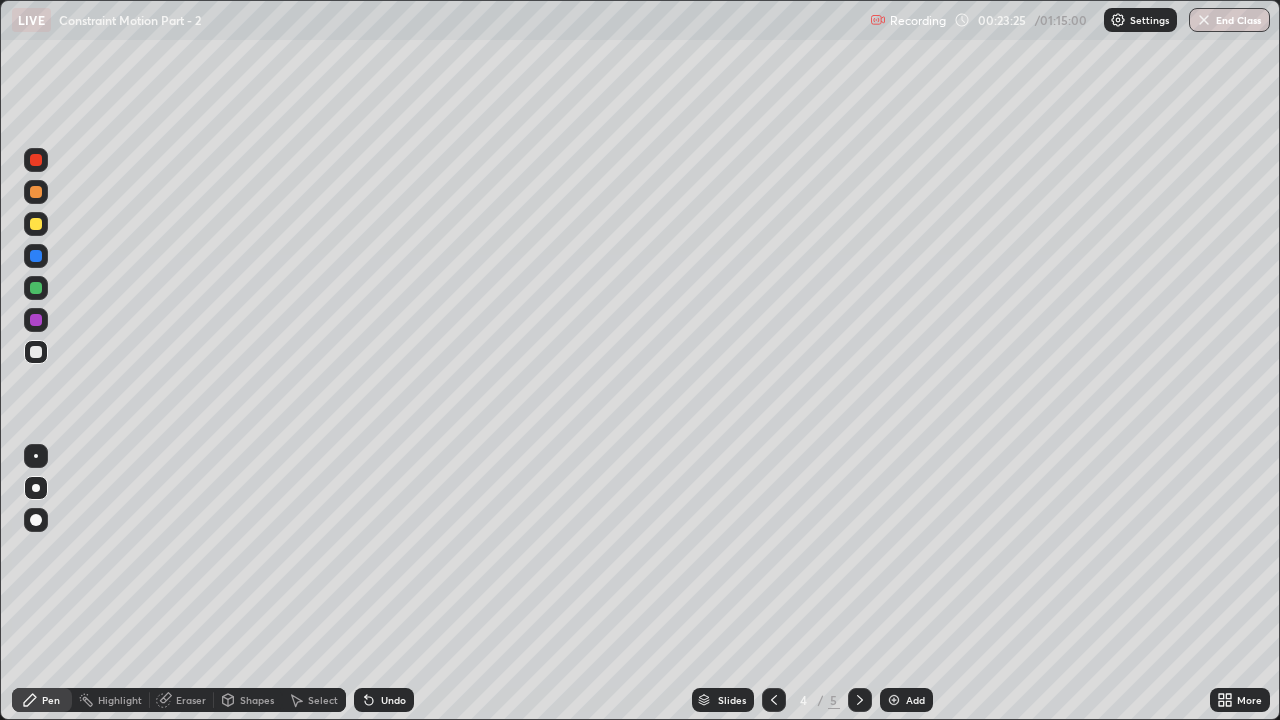 click 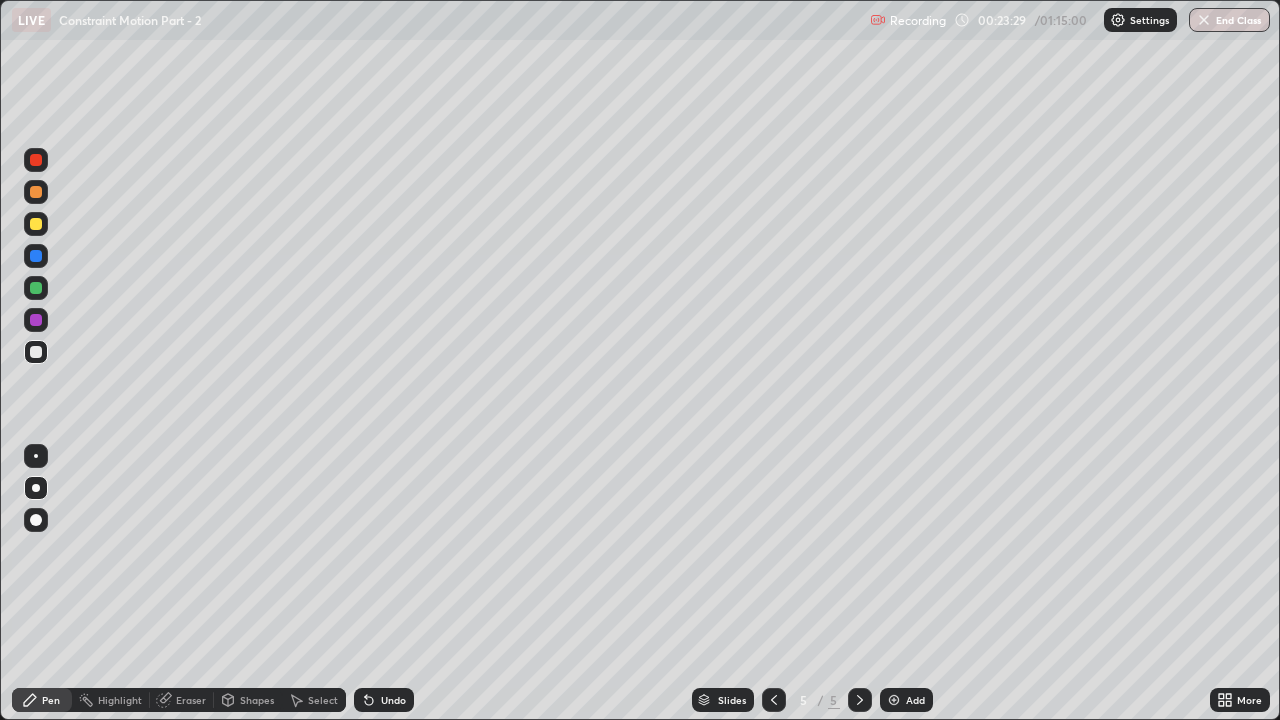 click at bounding box center [36, 288] 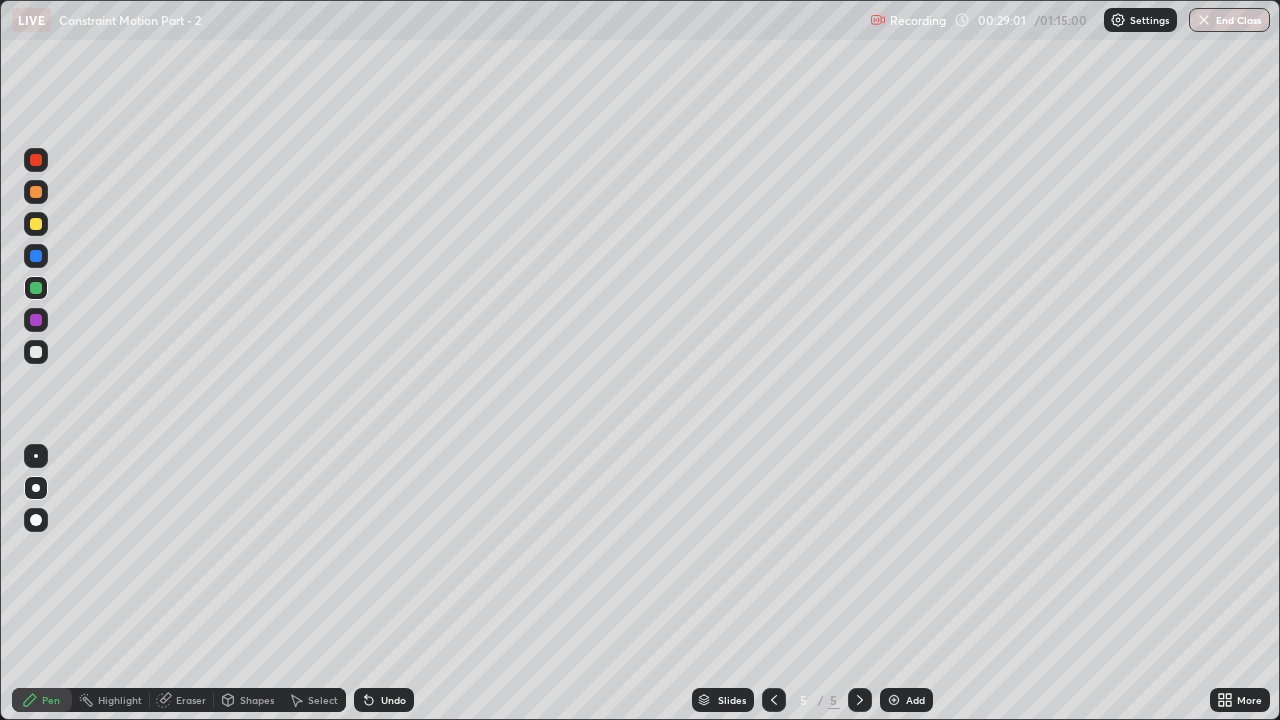 click at bounding box center [894, 700] 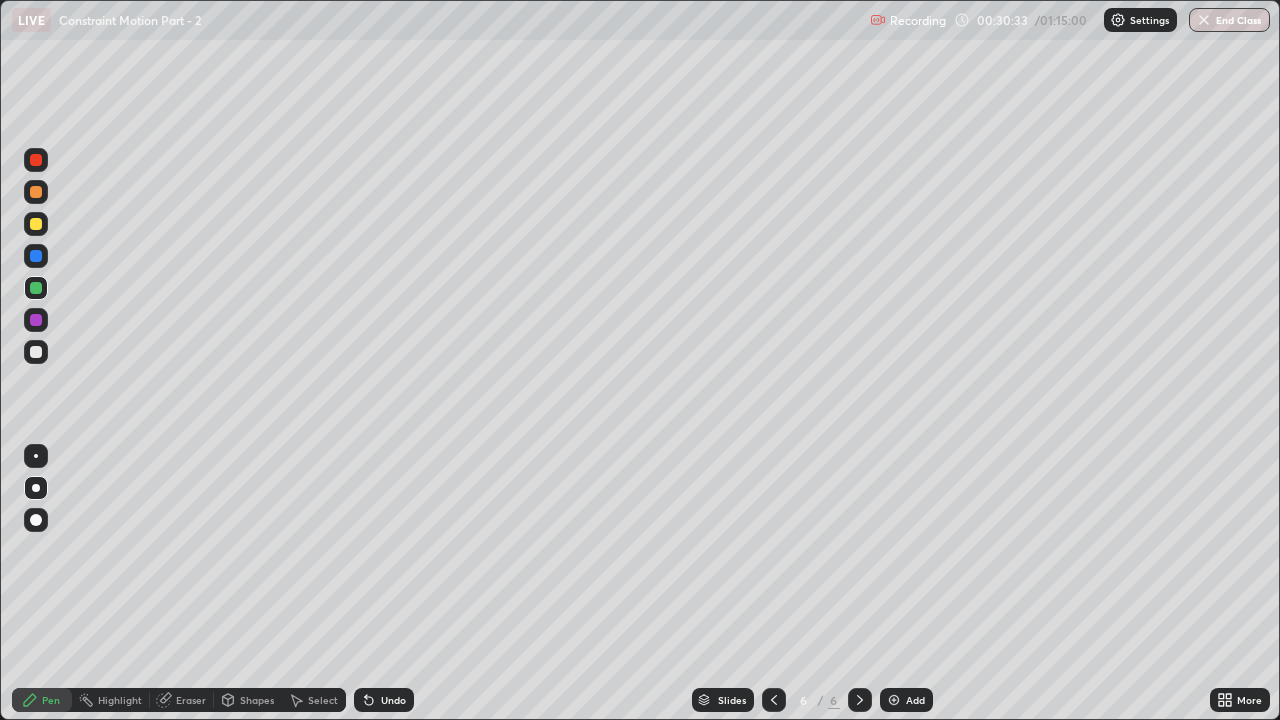 click on "Undo" at bounding box center [393, 700] 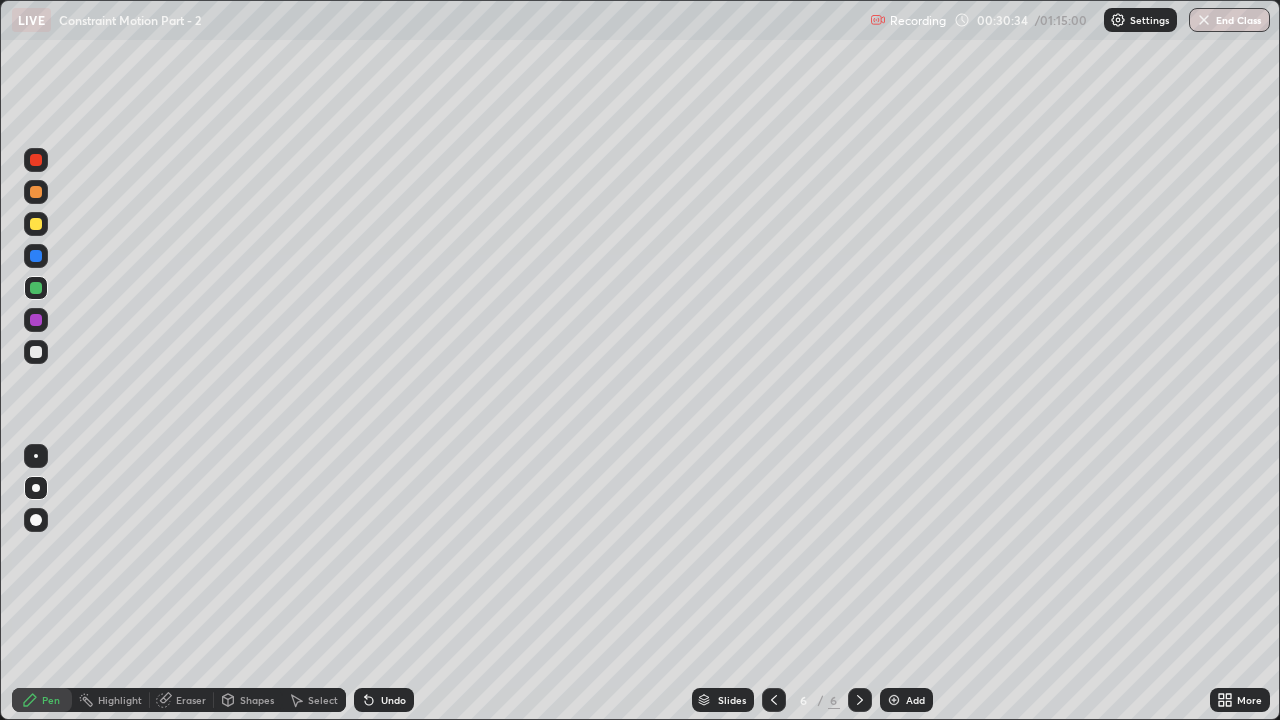click on "Undo" at bounding box center [393, 700] 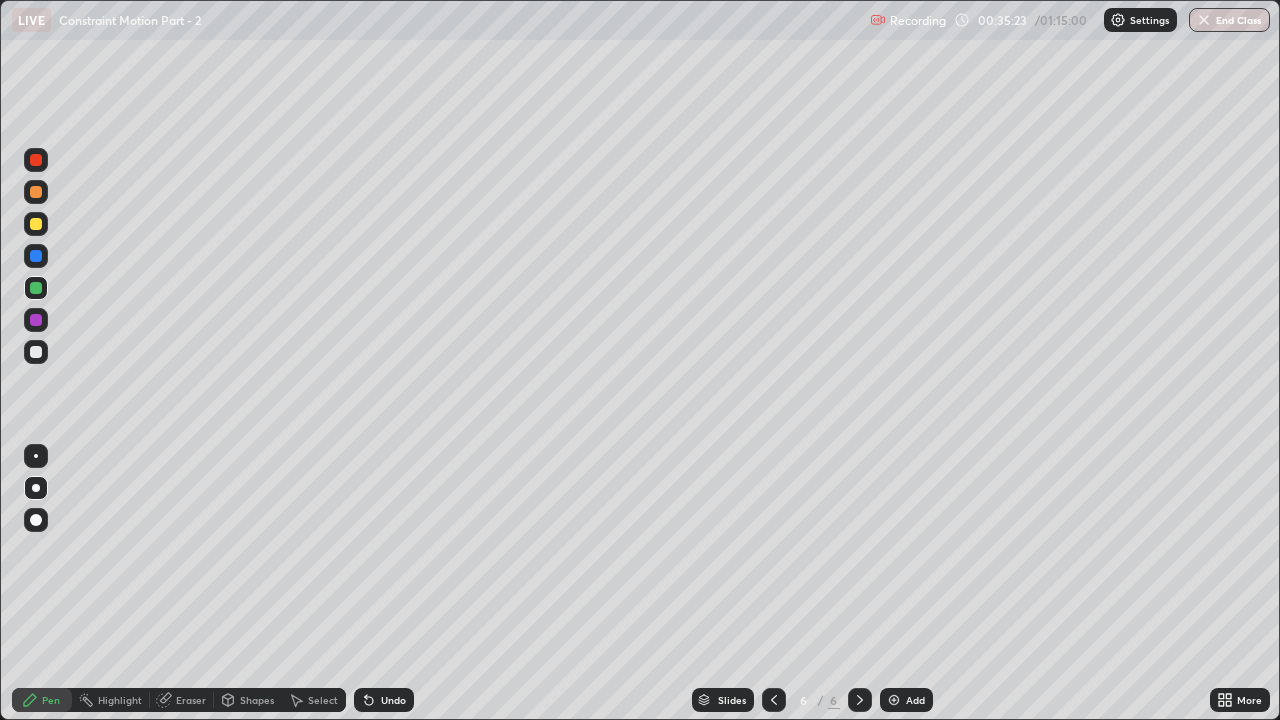 click at bounding box center (36, 352) 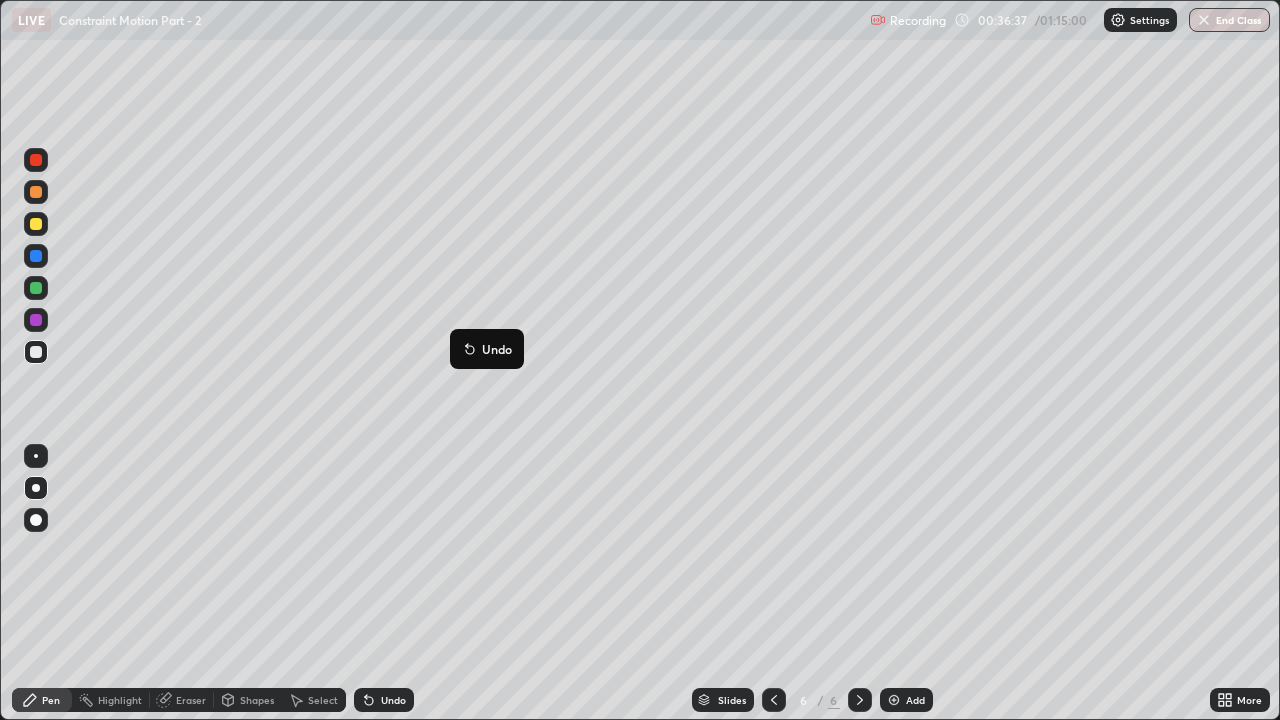 click 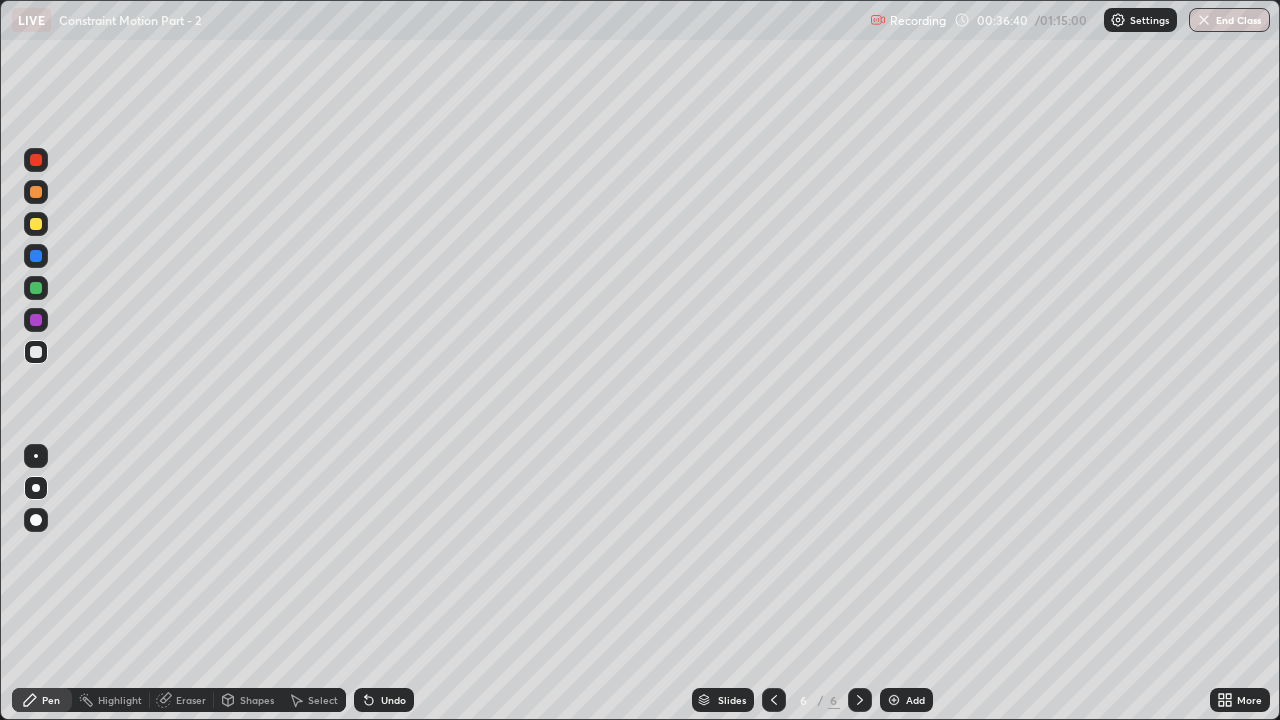 click on "Undo" at bounding box center [384, 700] 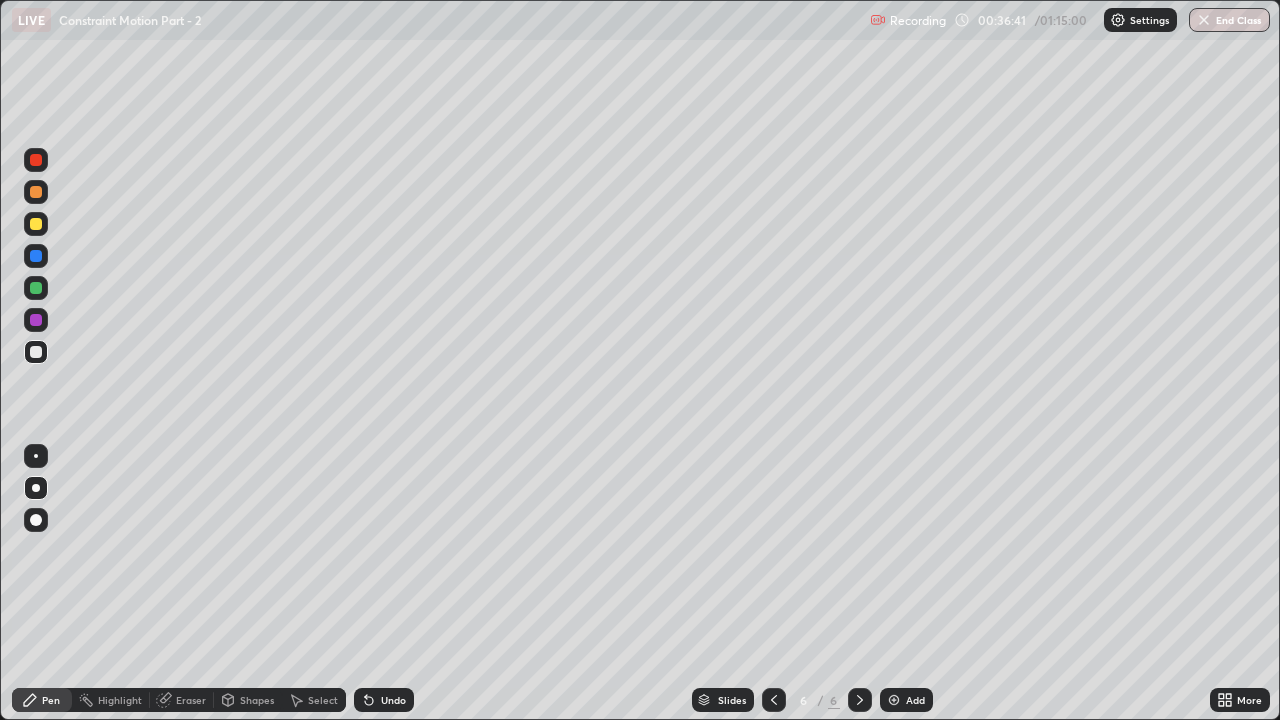 click on "Undo" at bounding box center [384, 700] 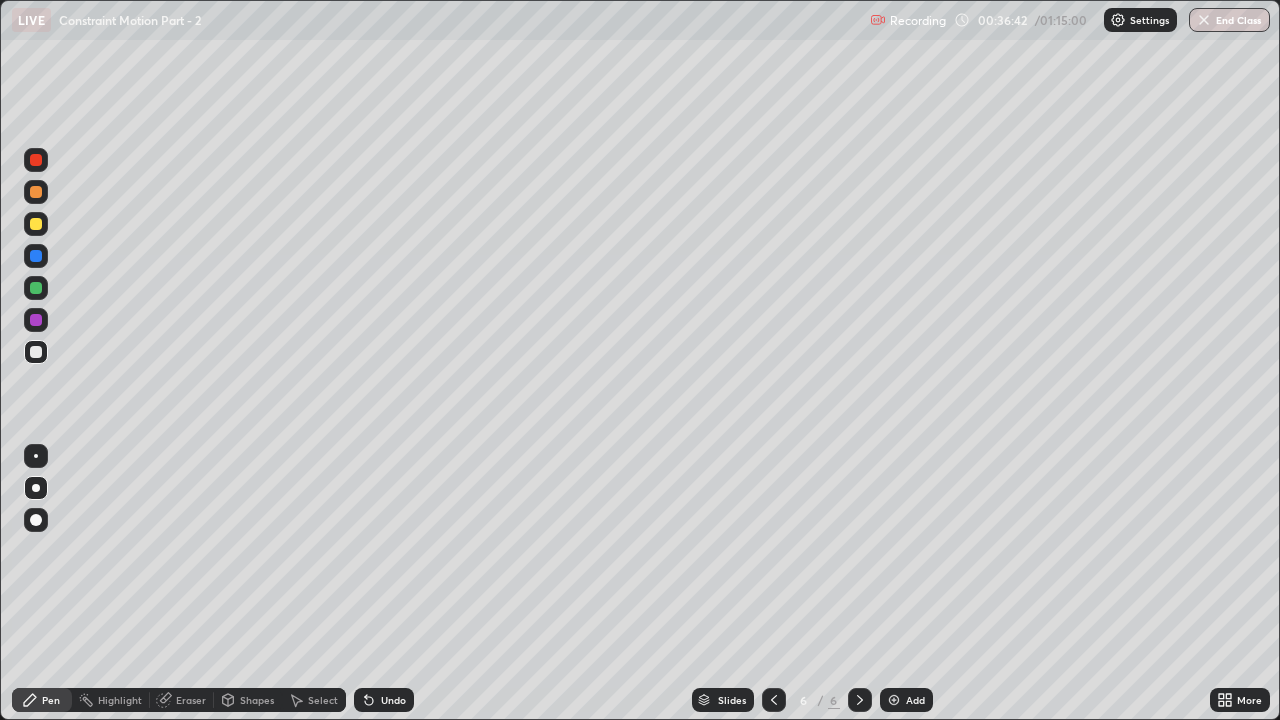 click 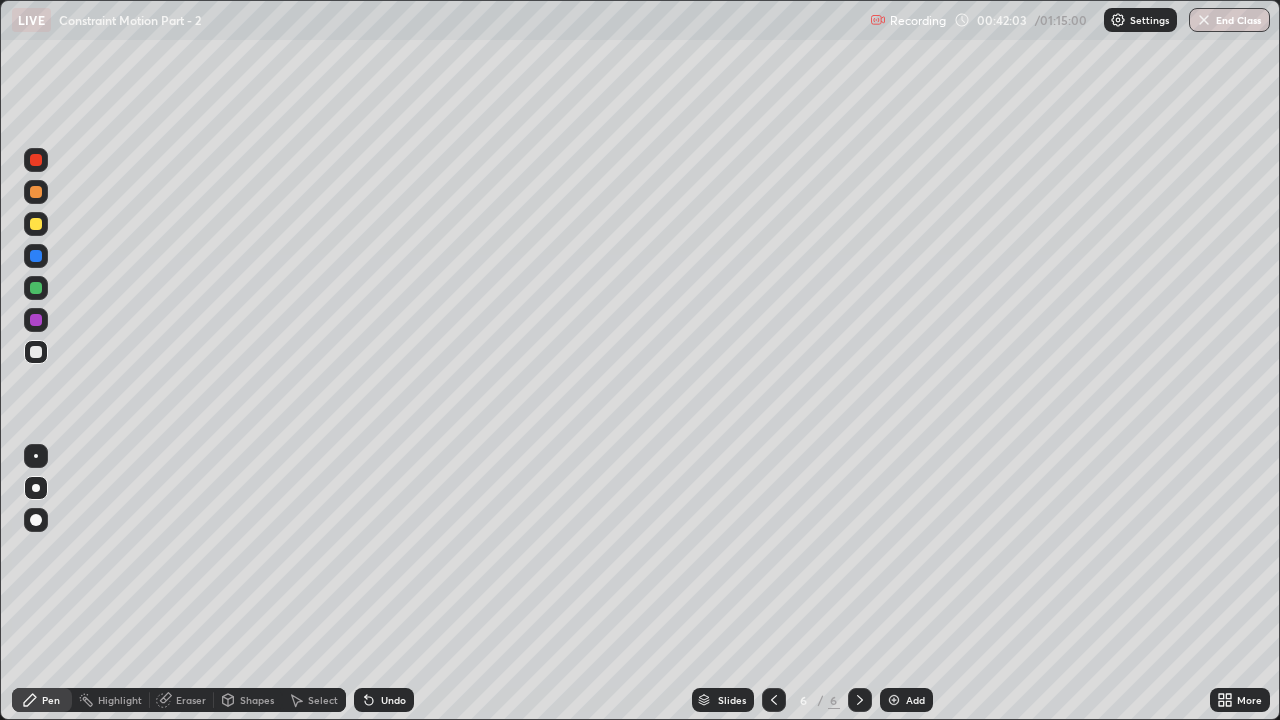 click on "Add" at bounding box center (915, 700) 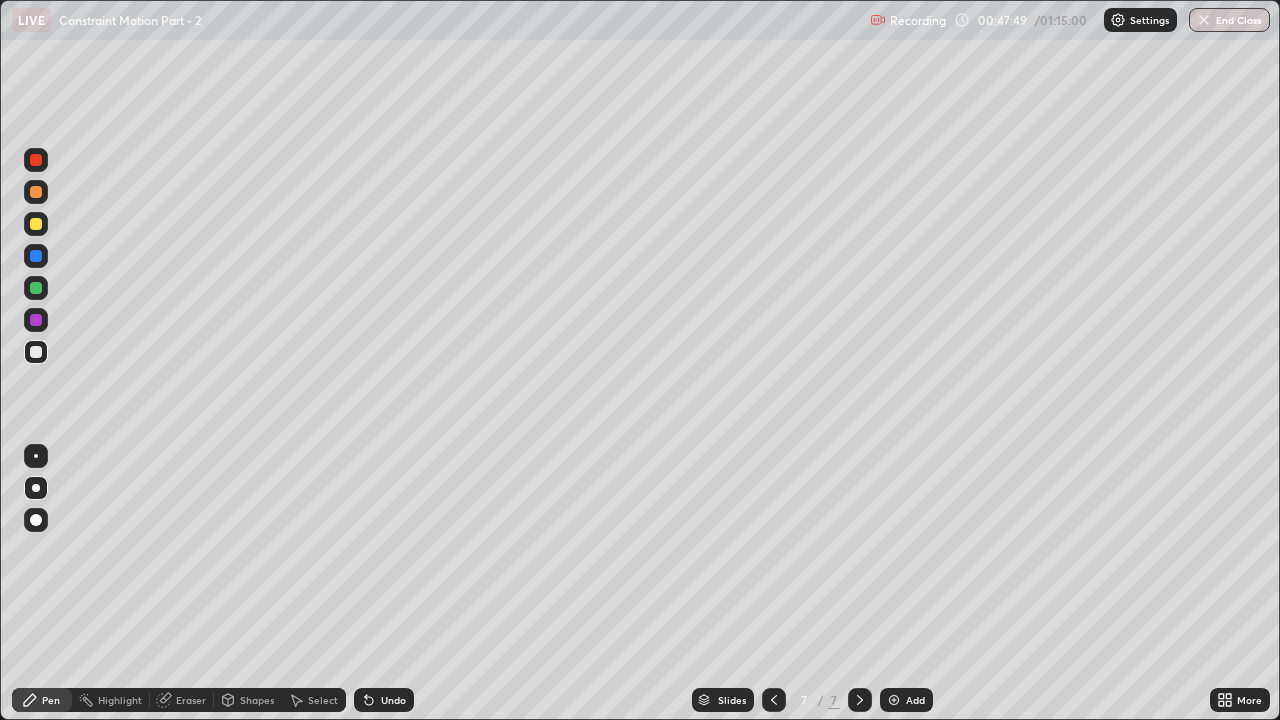 click on "Add" at bounding box center [915, 700] 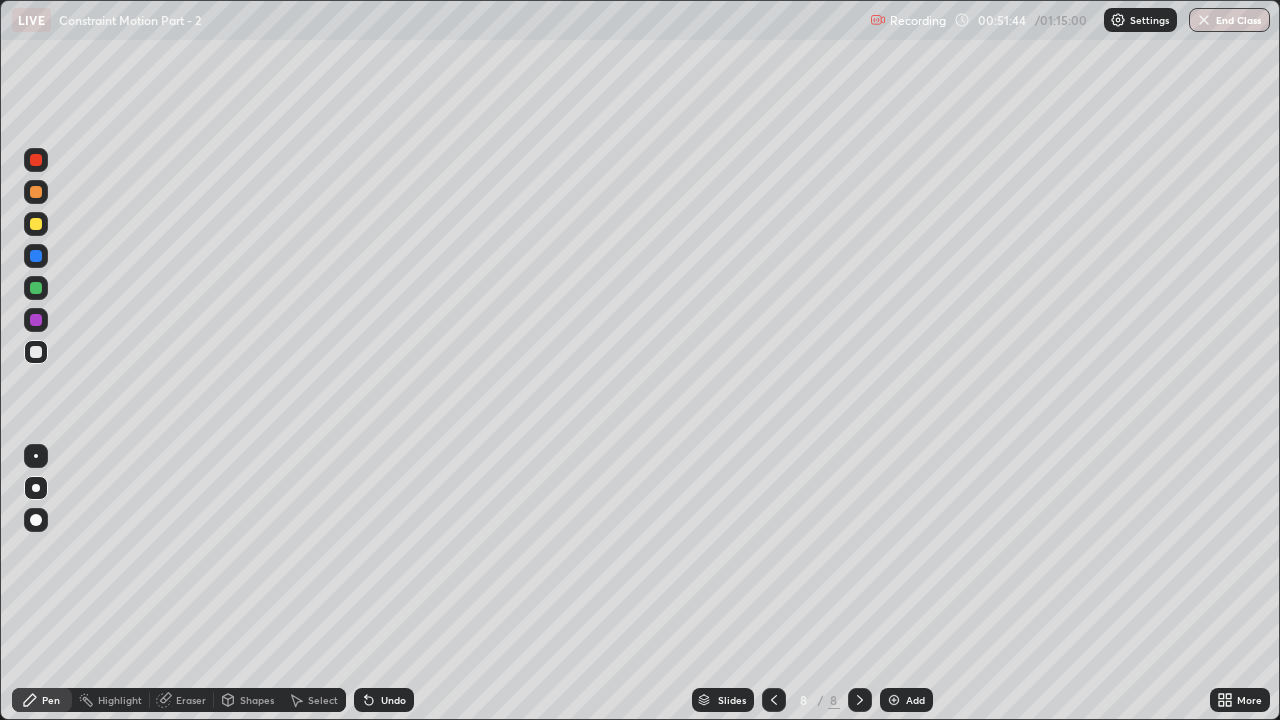 click at bounding box center [36, 224] 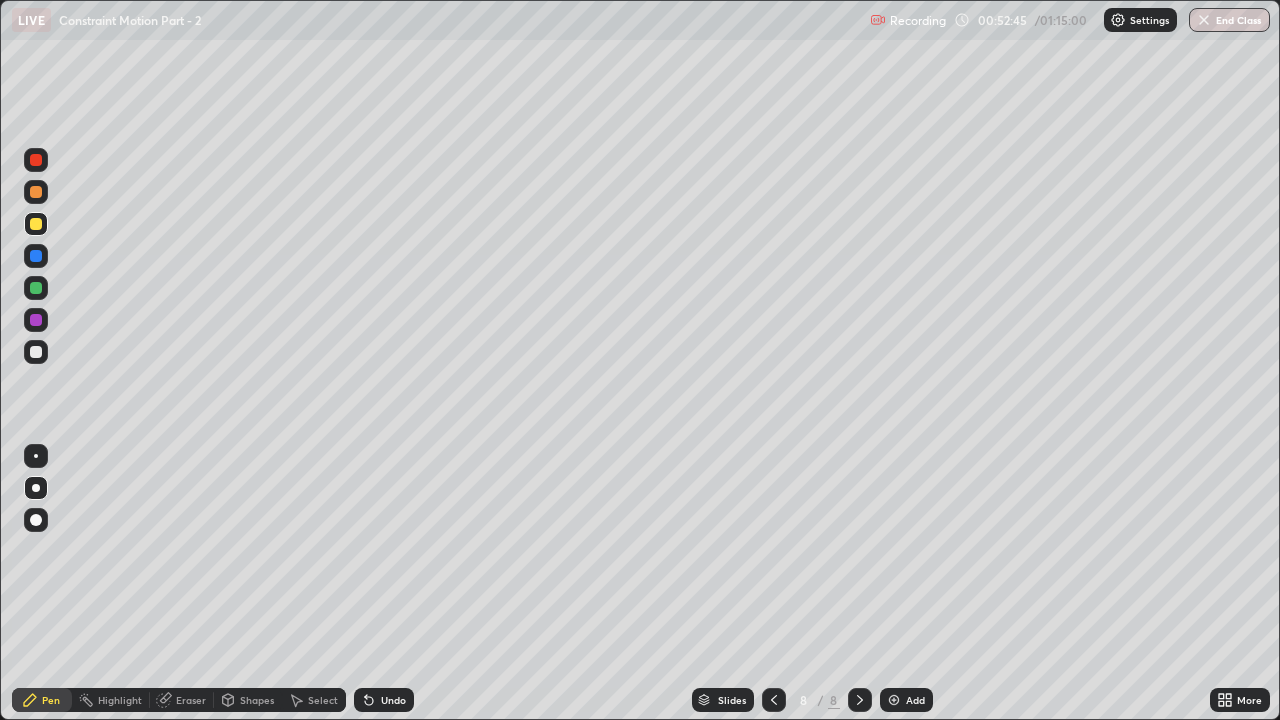 click at bounding box center [36, 352] 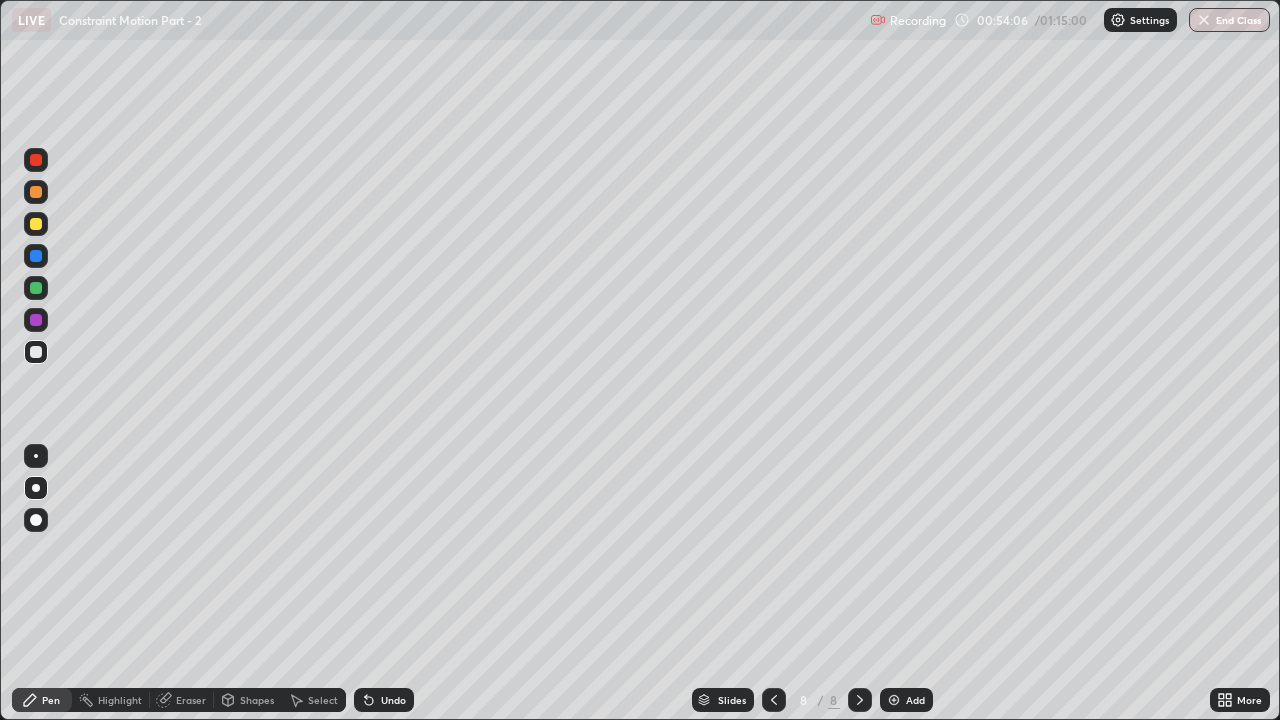click at bounding box center [36, 288] 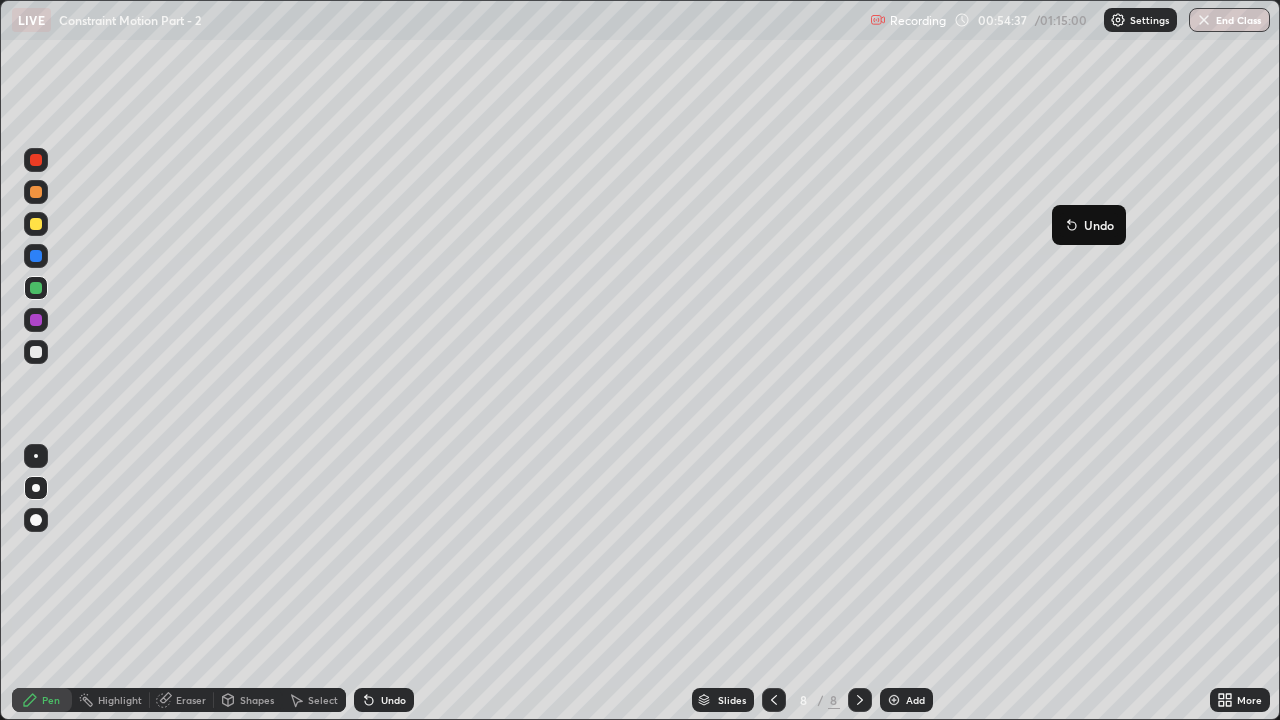 click 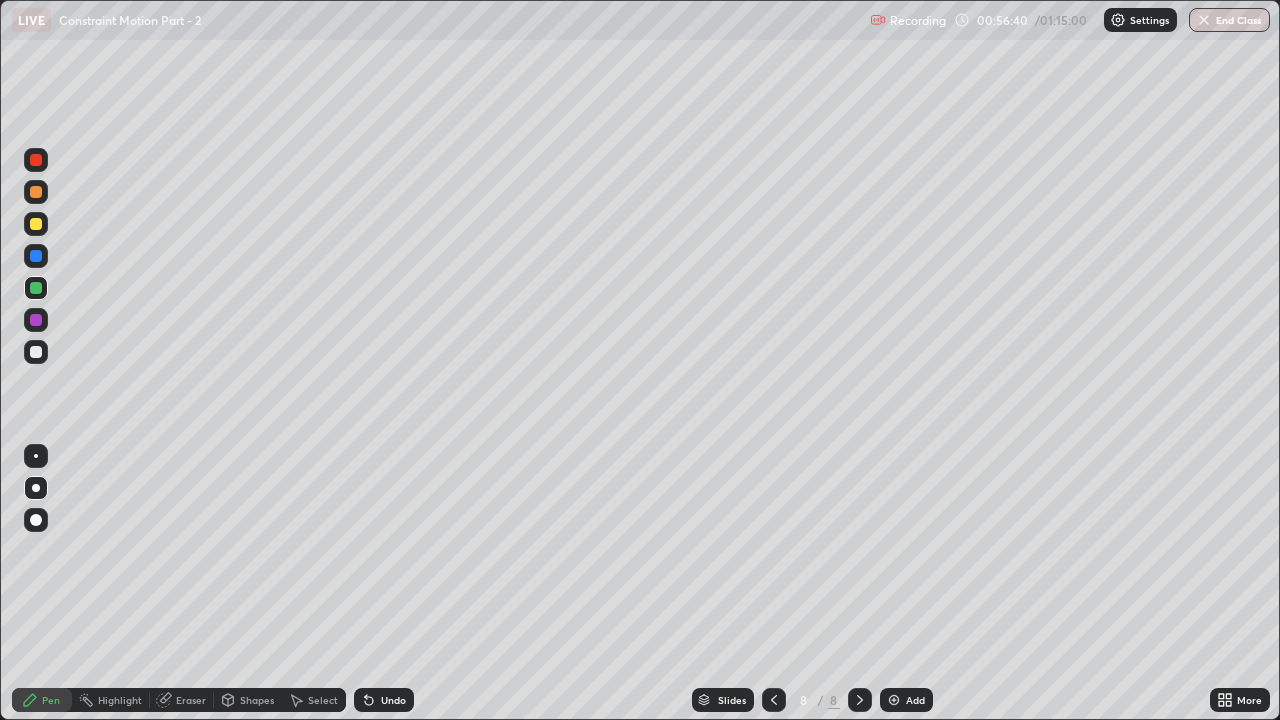 click on "Add" at bounding box center [915, 700] 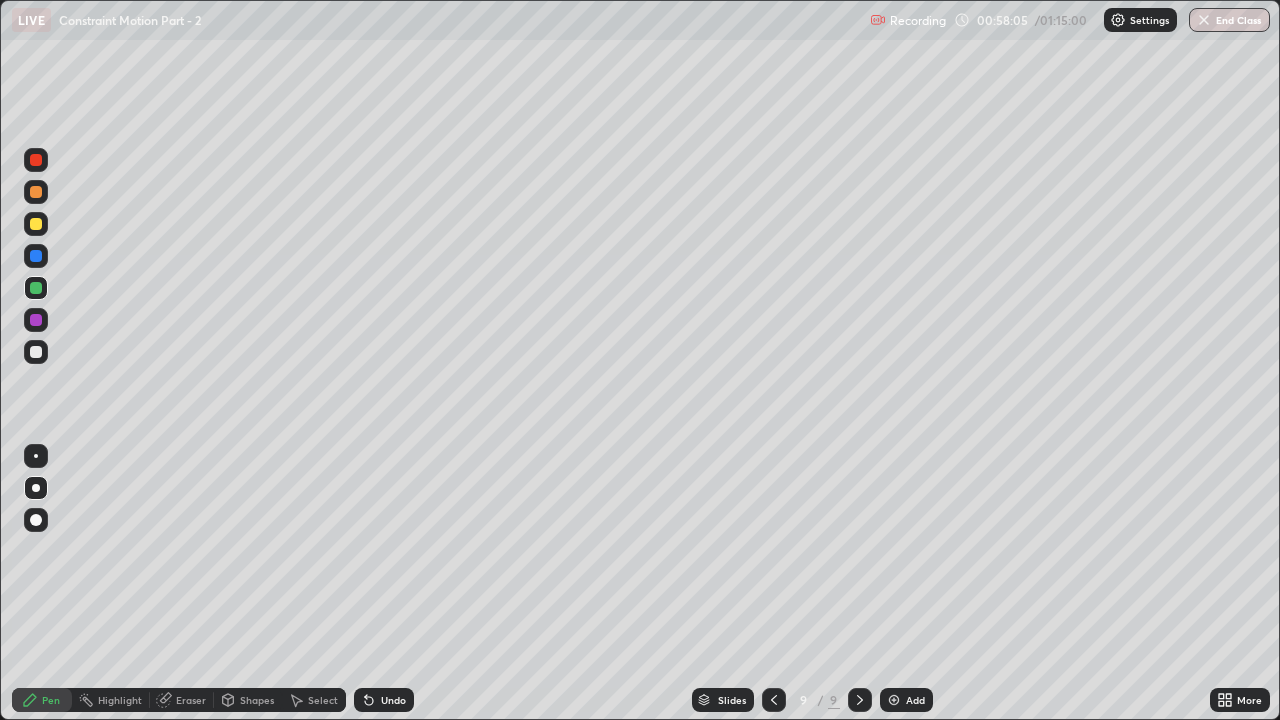 click on "Undo" at bounding box center [393, 700] 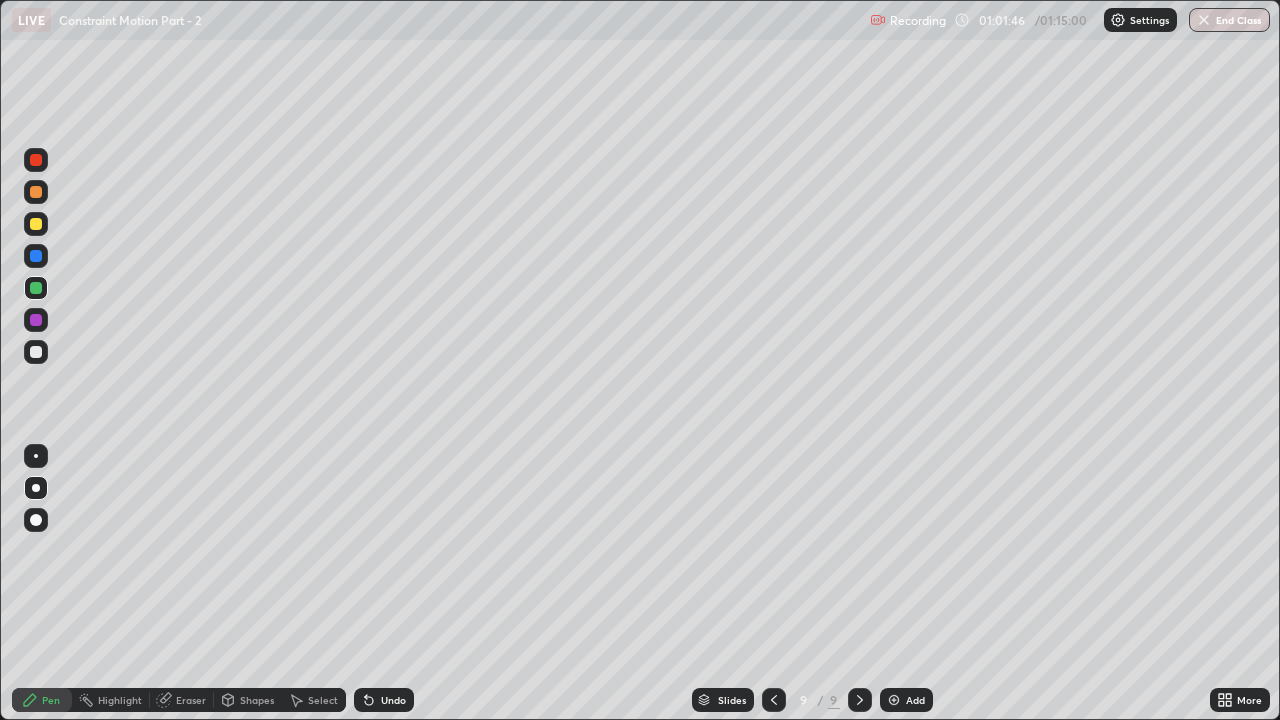 click at bounding box center [36, 352] 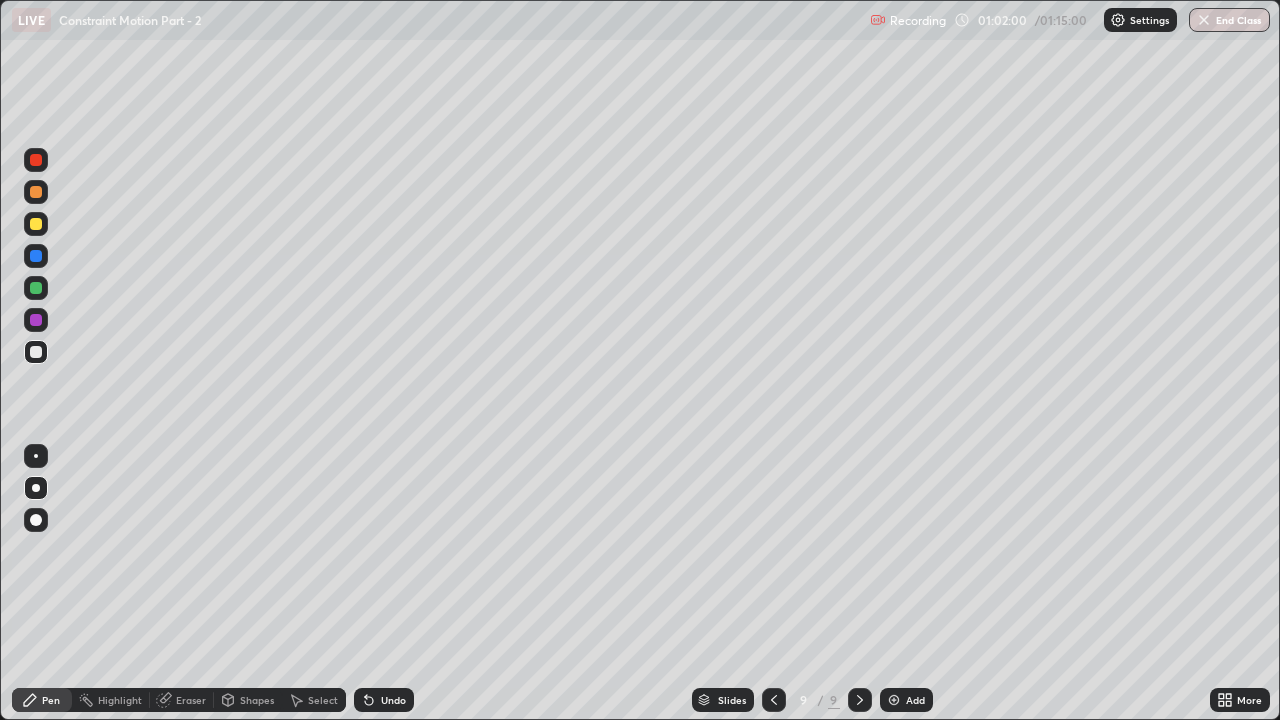 click at bounding box center [36, 320] 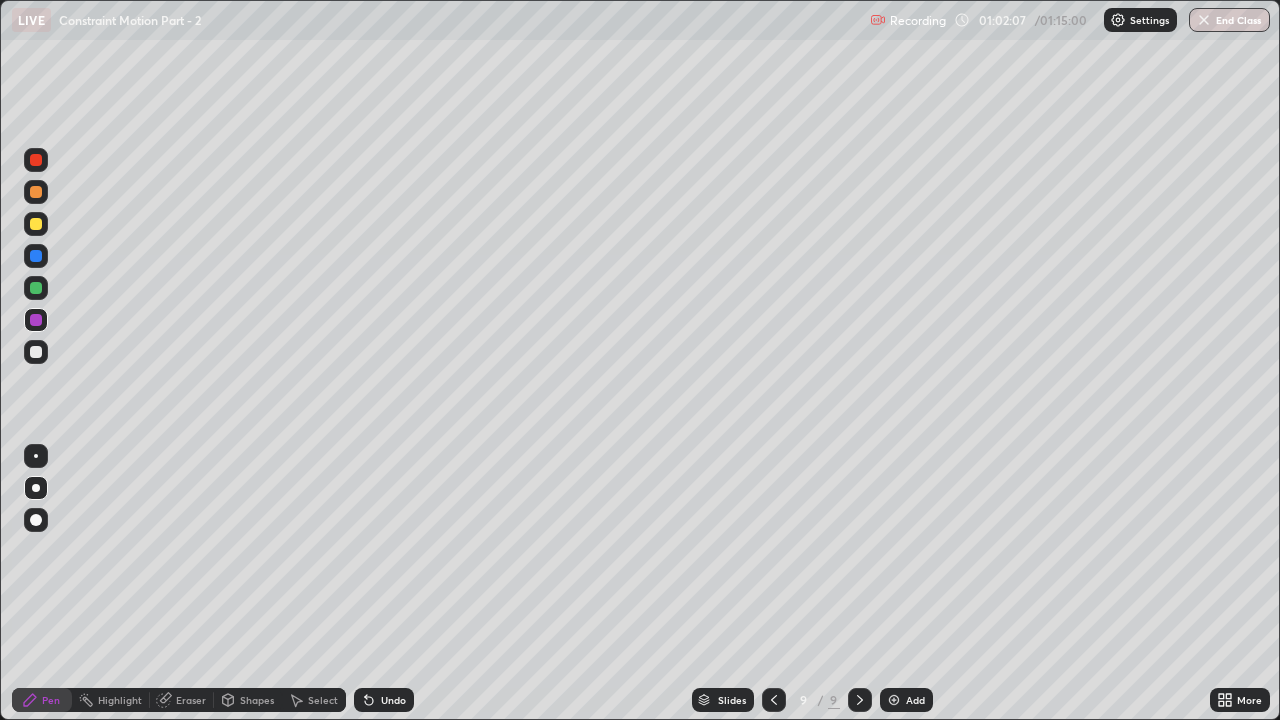 click on "Undo" at bounding box center [393, 700] 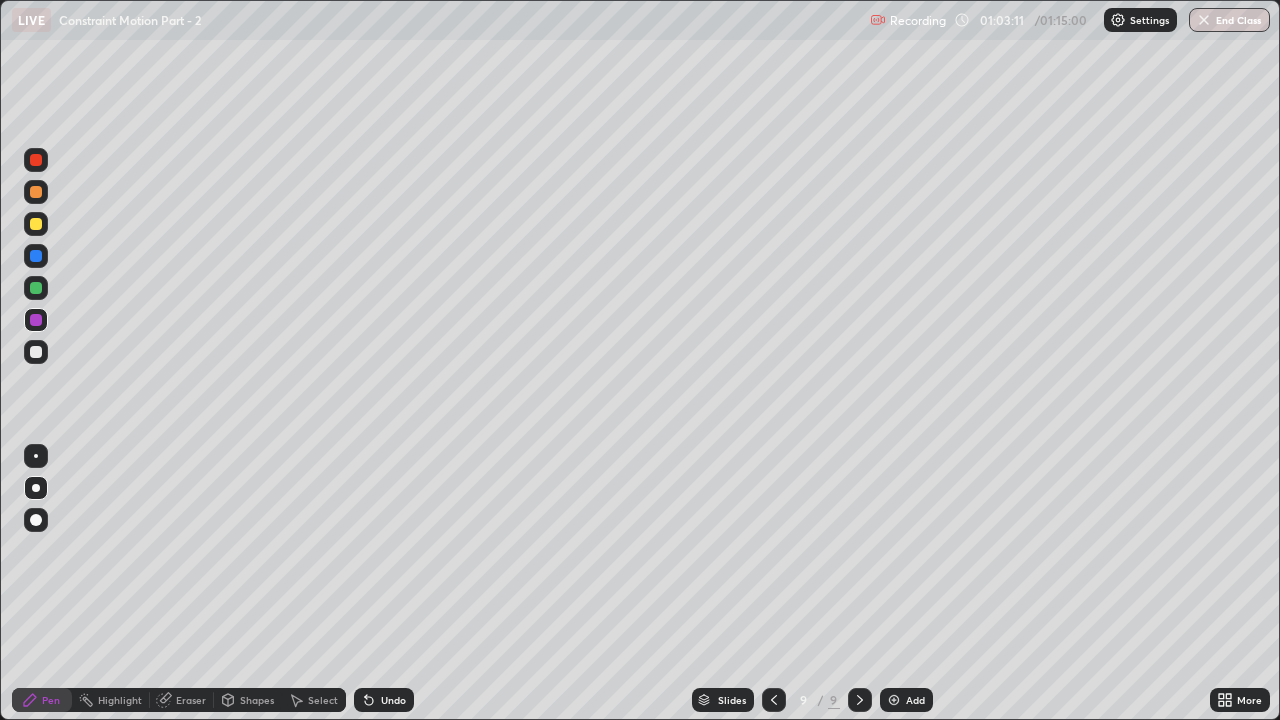 click on "Add" at bounding box center (915, 700) 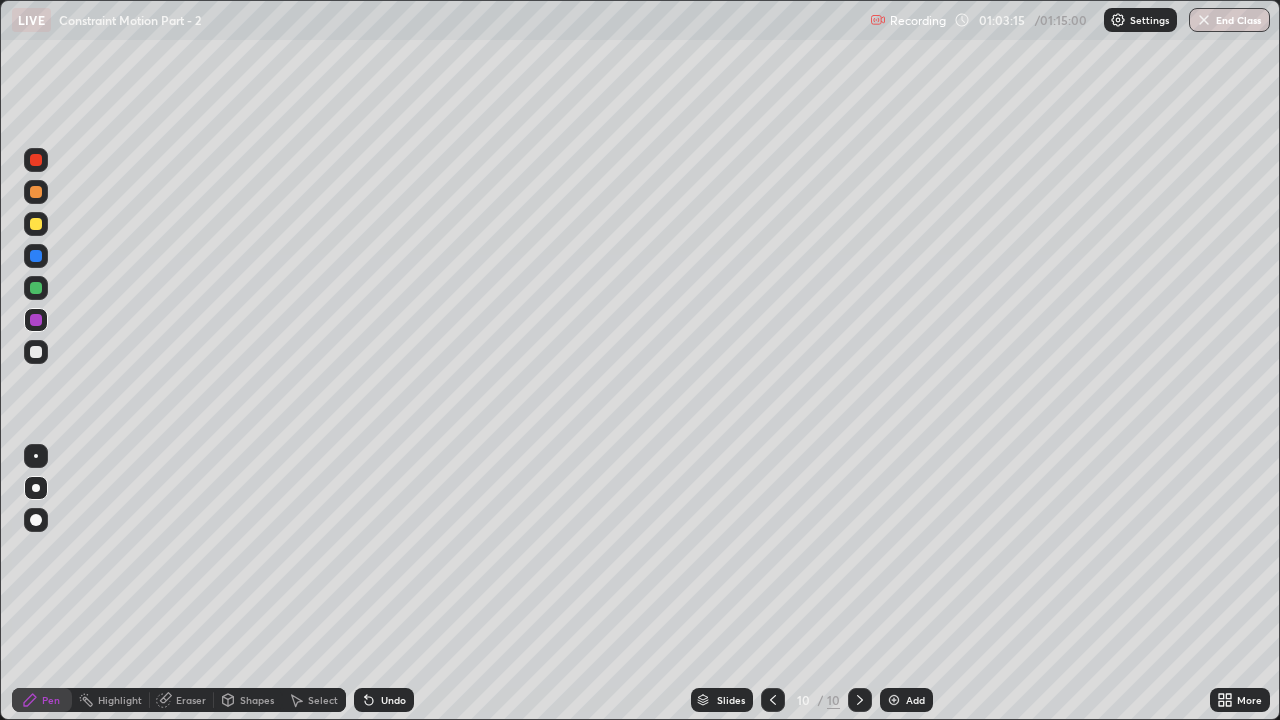 click at bounding box center [36, 224] 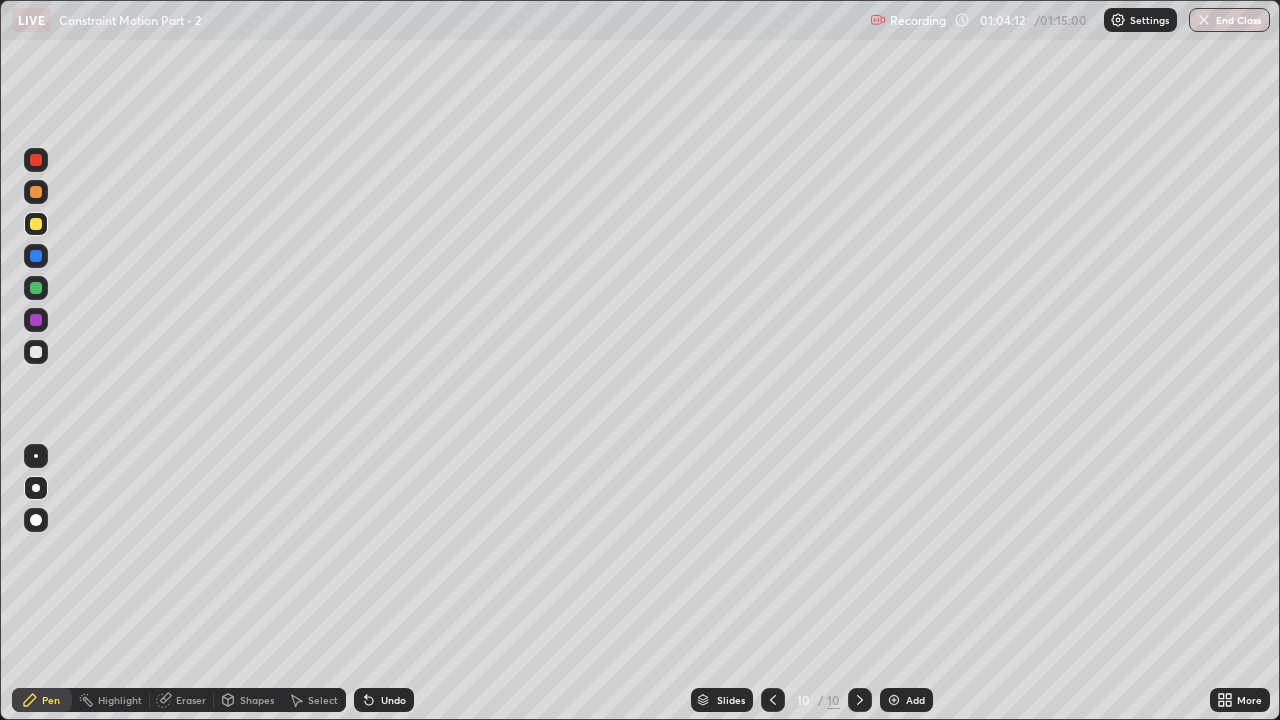 click at bounding box center (36, 352) 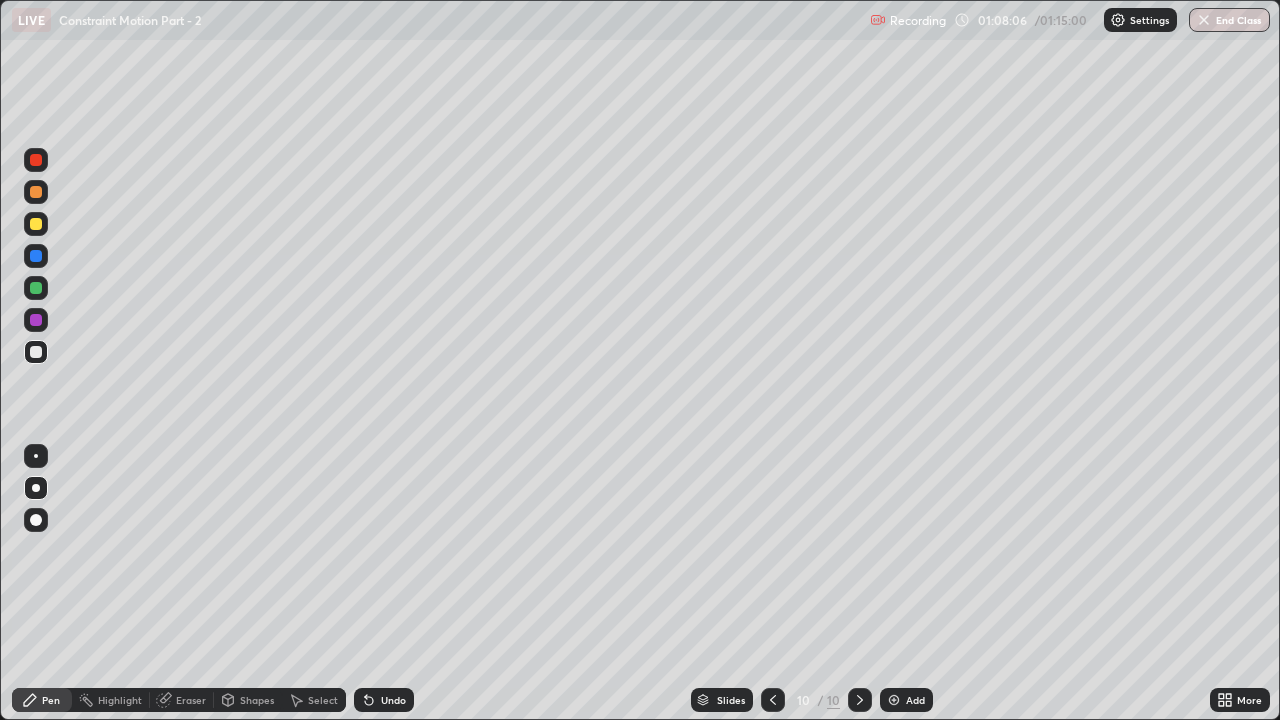 click on "Undo" at bounding box center [393, 700] 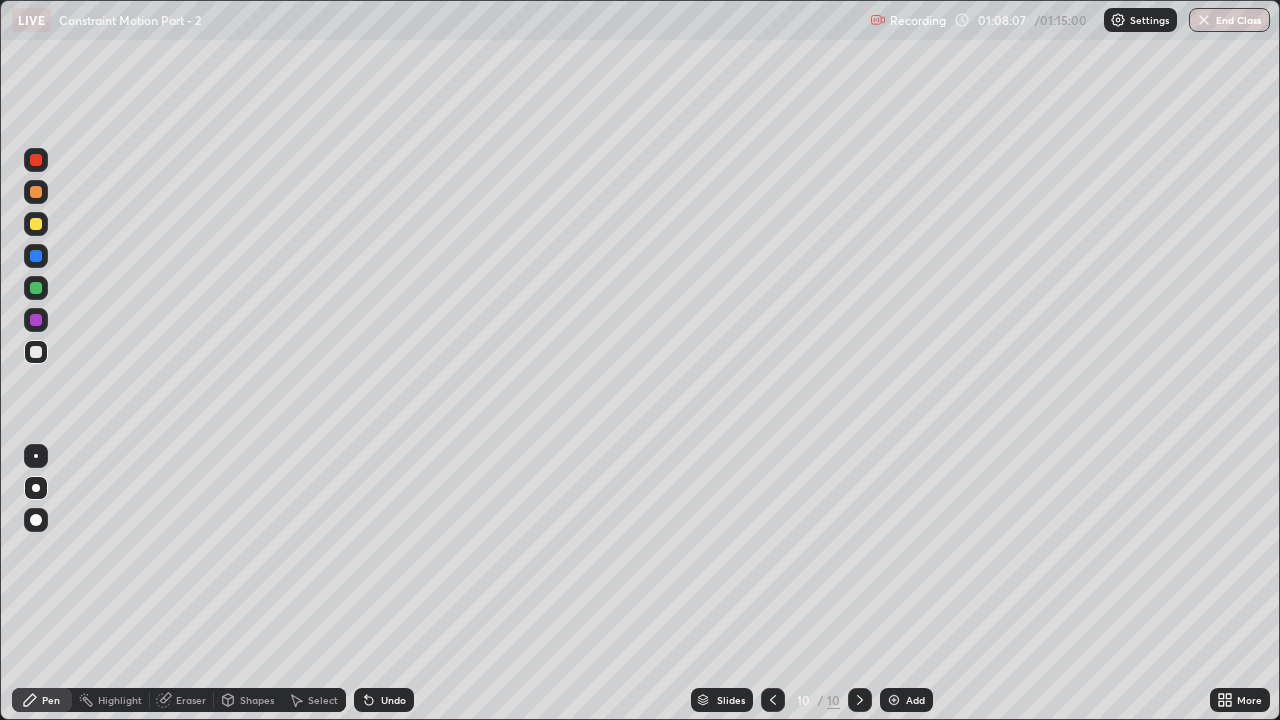 click on "Undo" at bounding box center (384, 700) 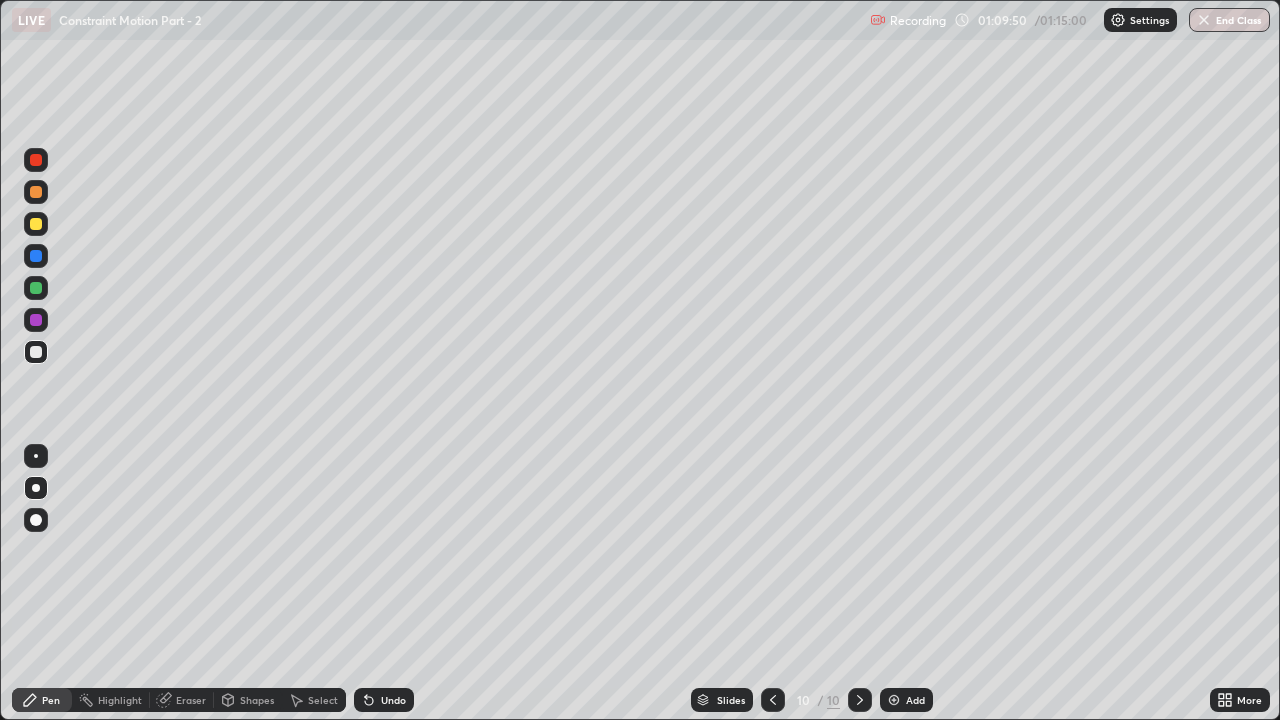 click at bounding box center (36, 288) 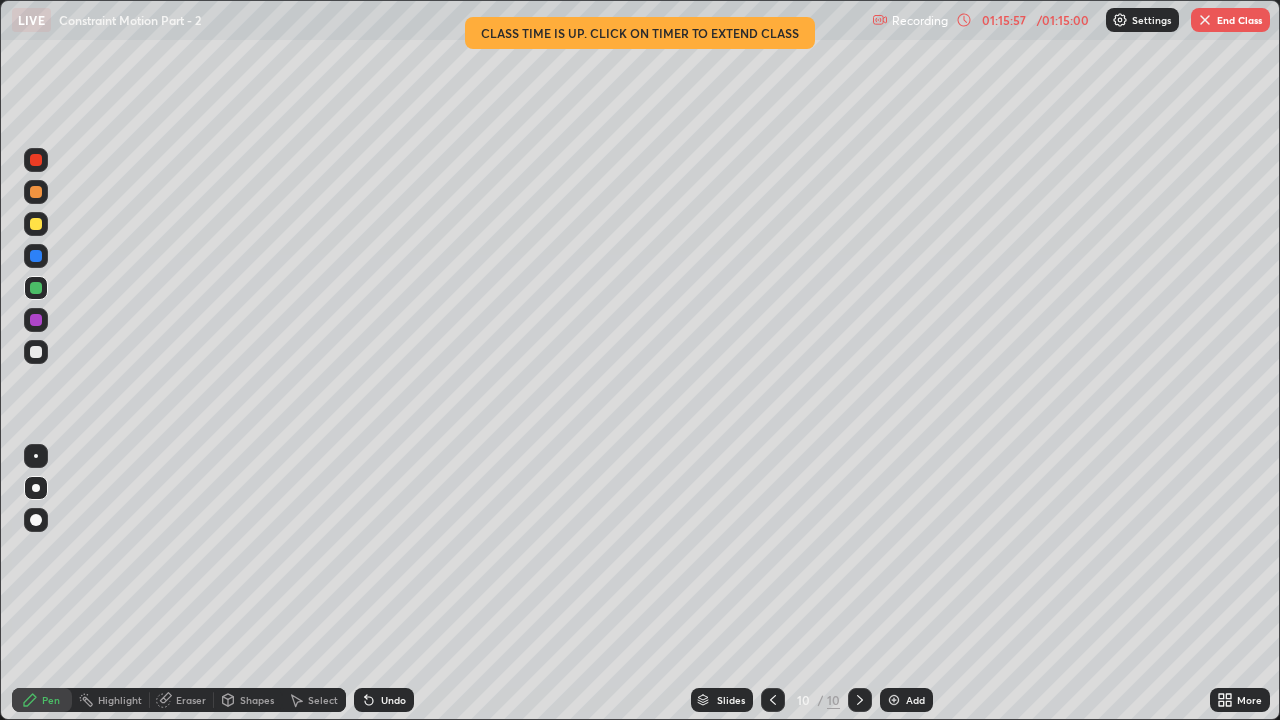 click at bounding box center [36, 352] 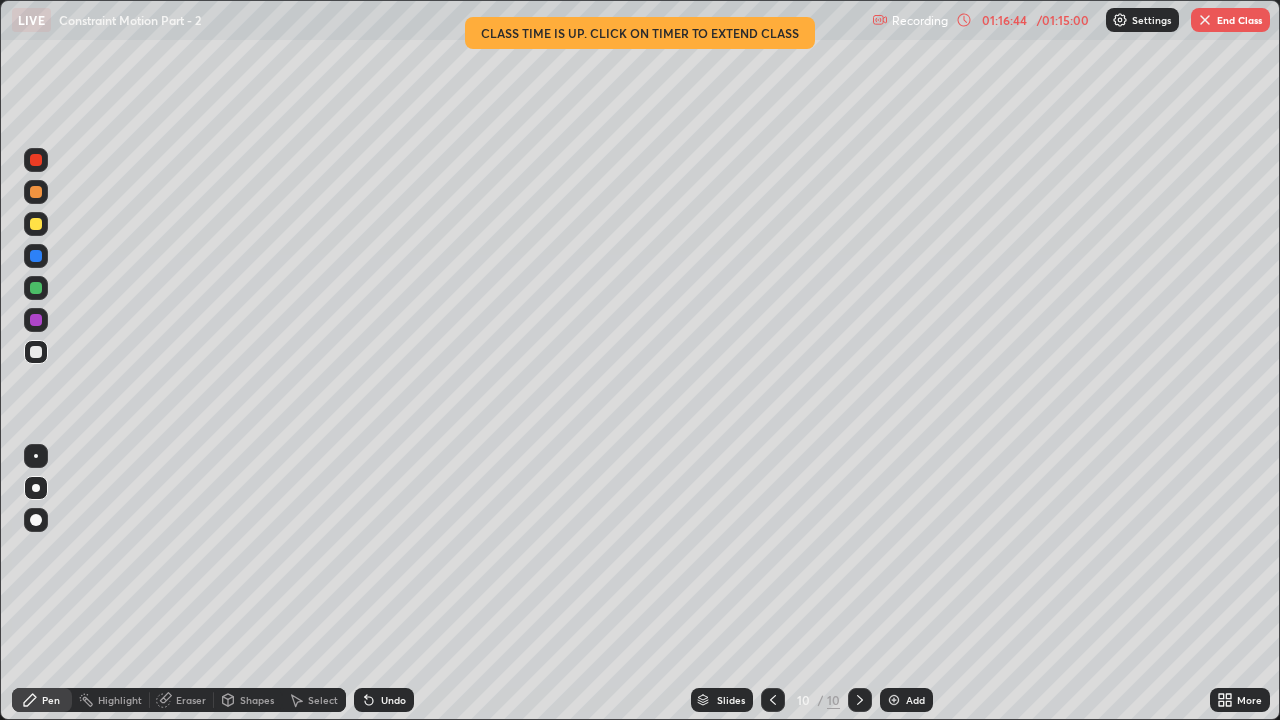 click on "End Class" at bounding box center [1230, 20] 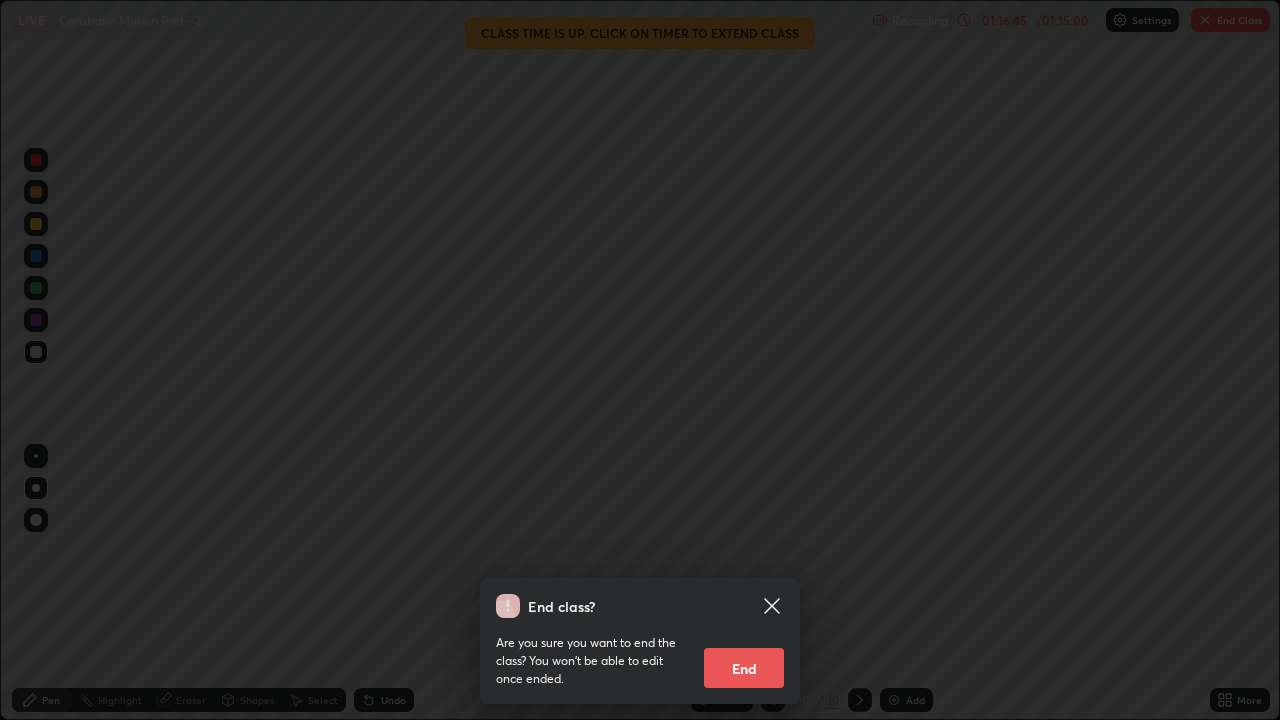 click on "End" at bounding box center (744, 668) 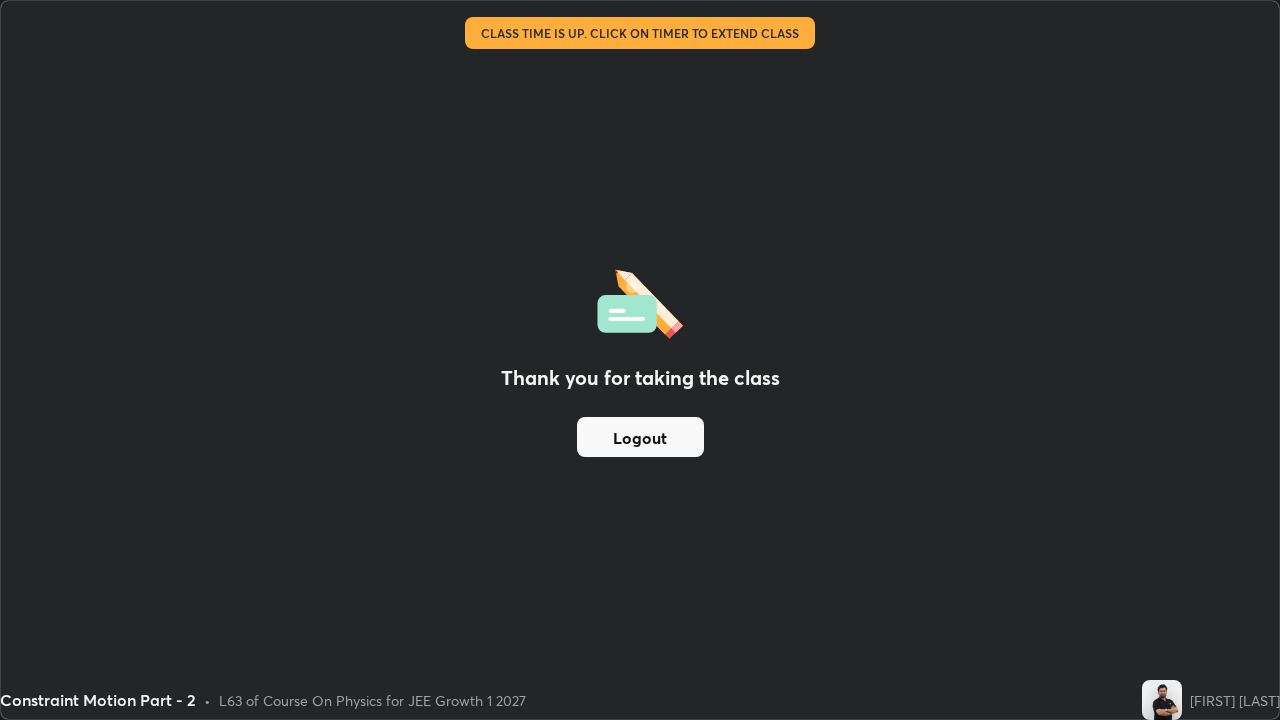 click on "Logout" at bounding box center (640, 437) 